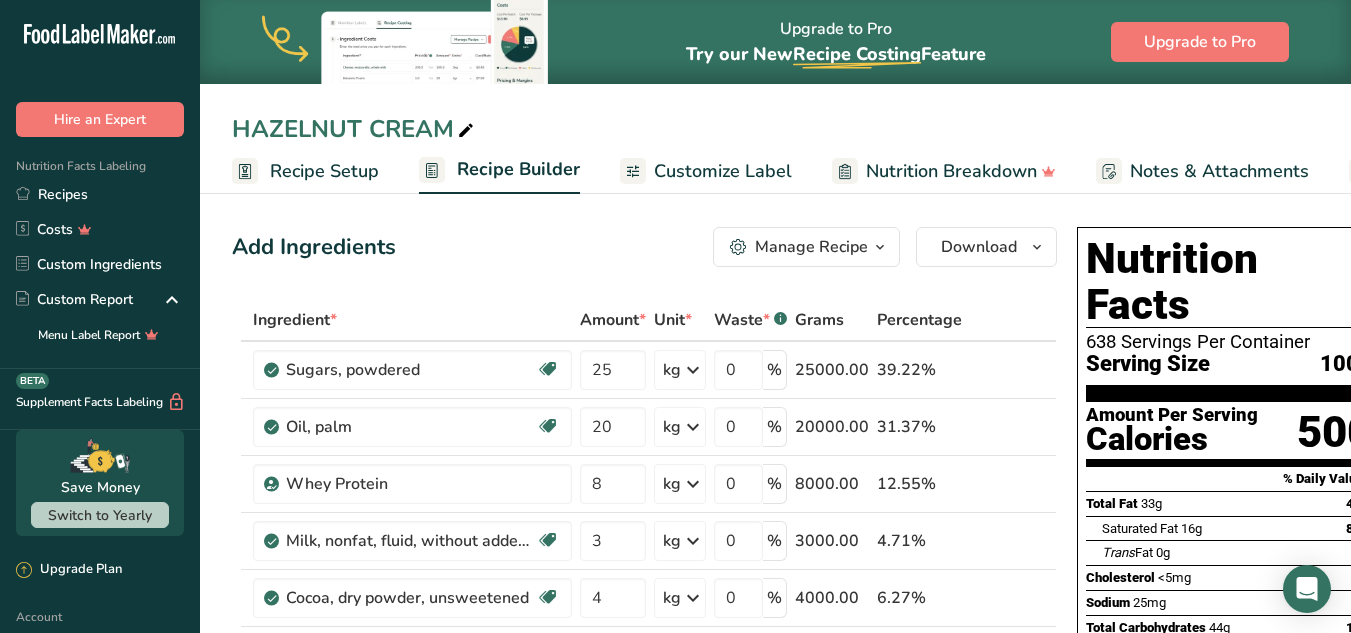 scroll, scrollTop: 0, scrollLeft: 0, axis: both 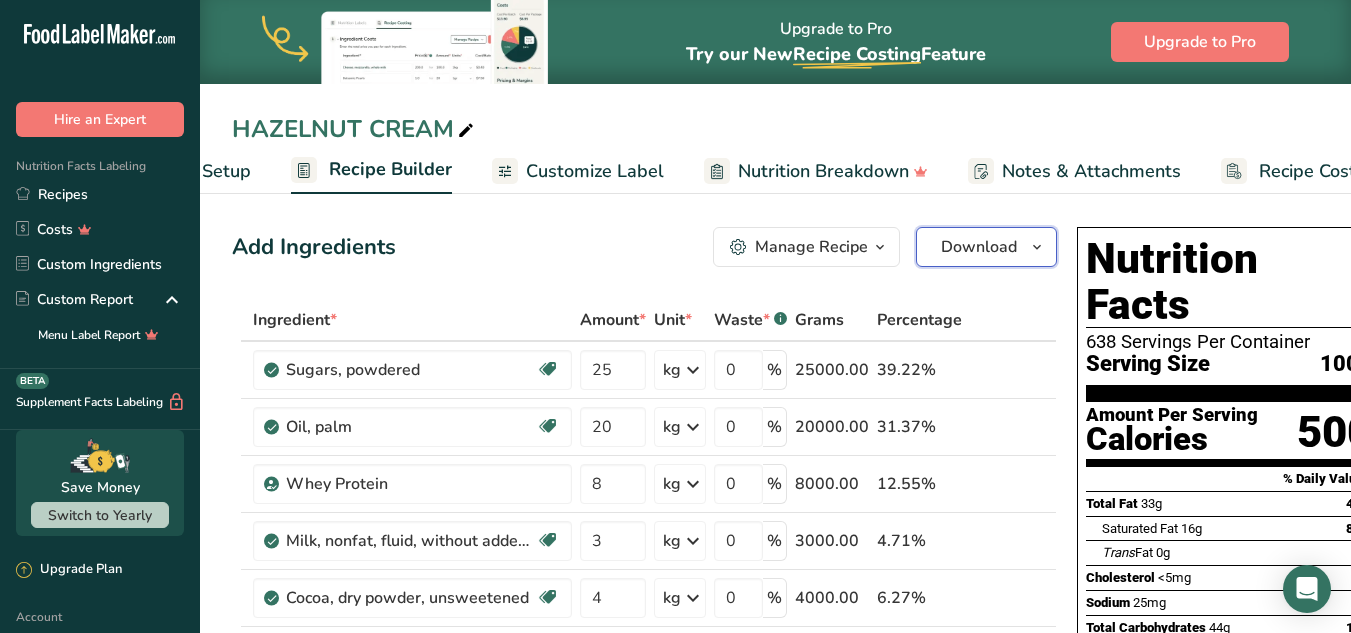 click on "Download" at bounding box center (979, 247) 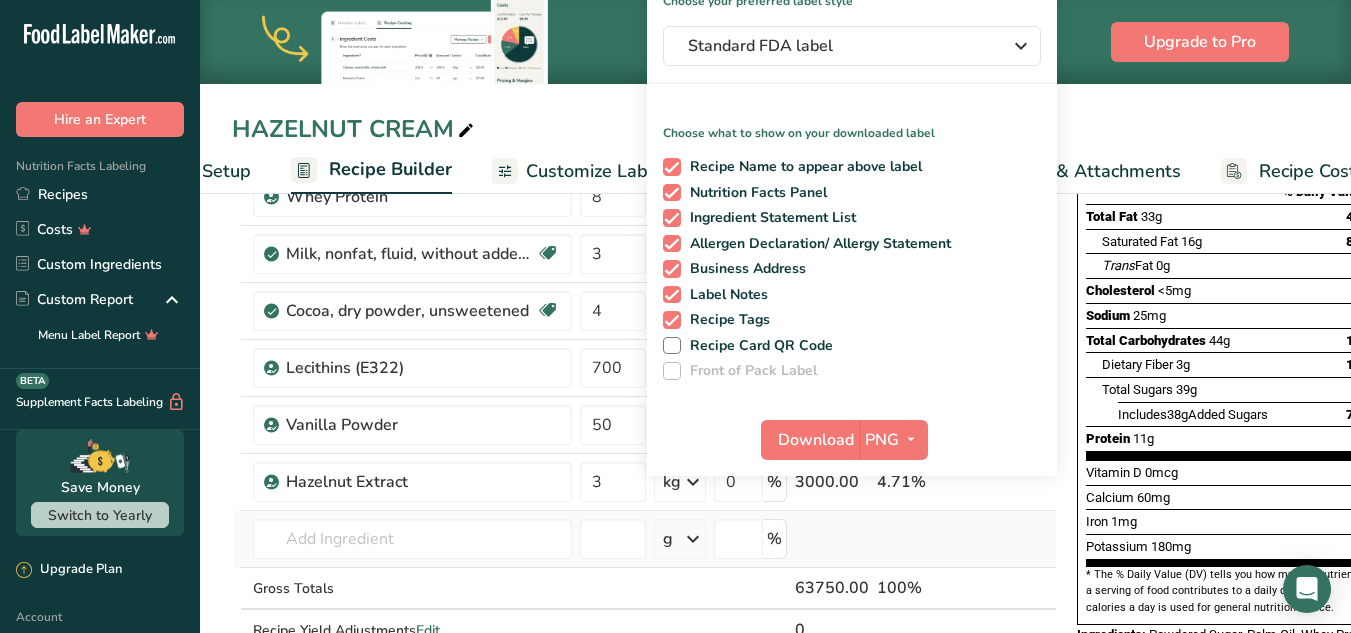 scroll, scrollTop: 300, scrollLeft: 0, axis: vertical 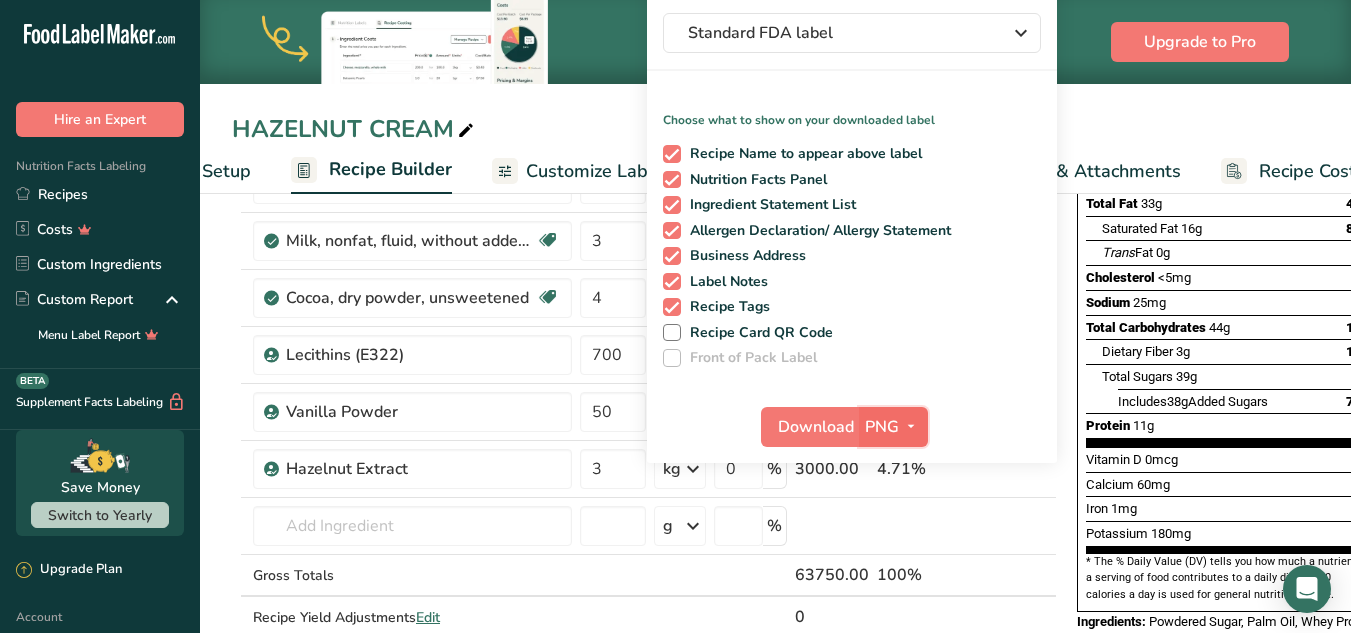 click at bounding box center (911, 427) 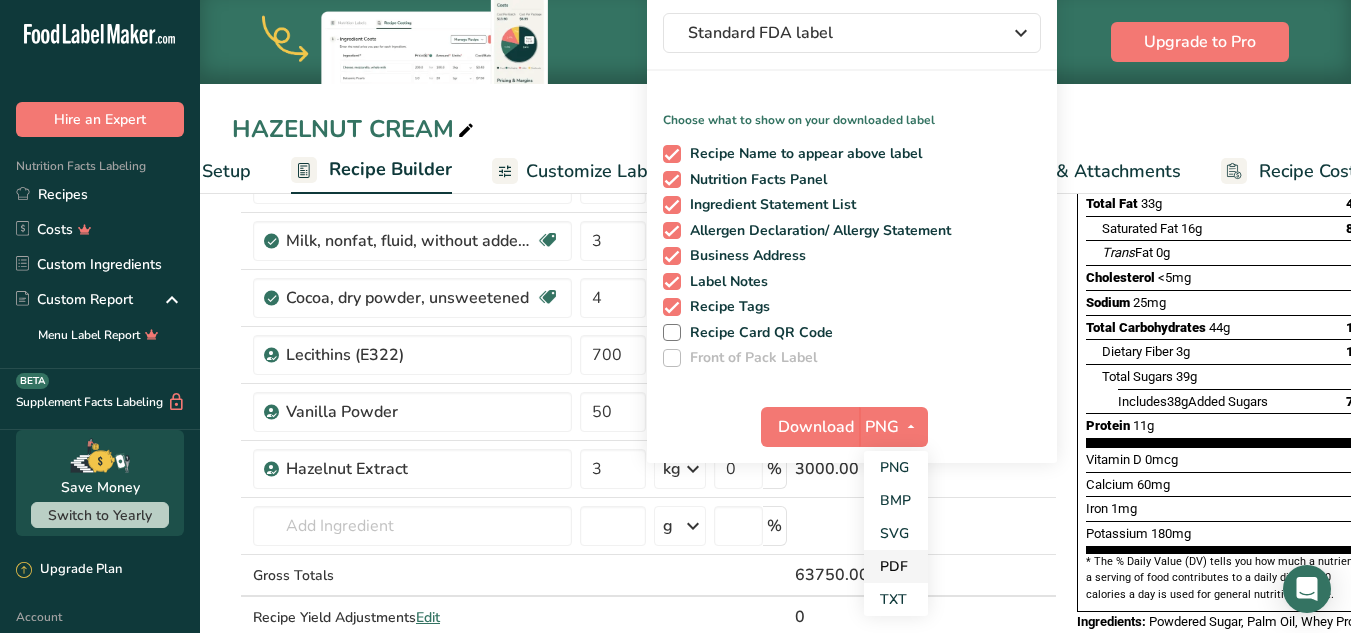 click on "PDF" at bounding box center (896, 566) 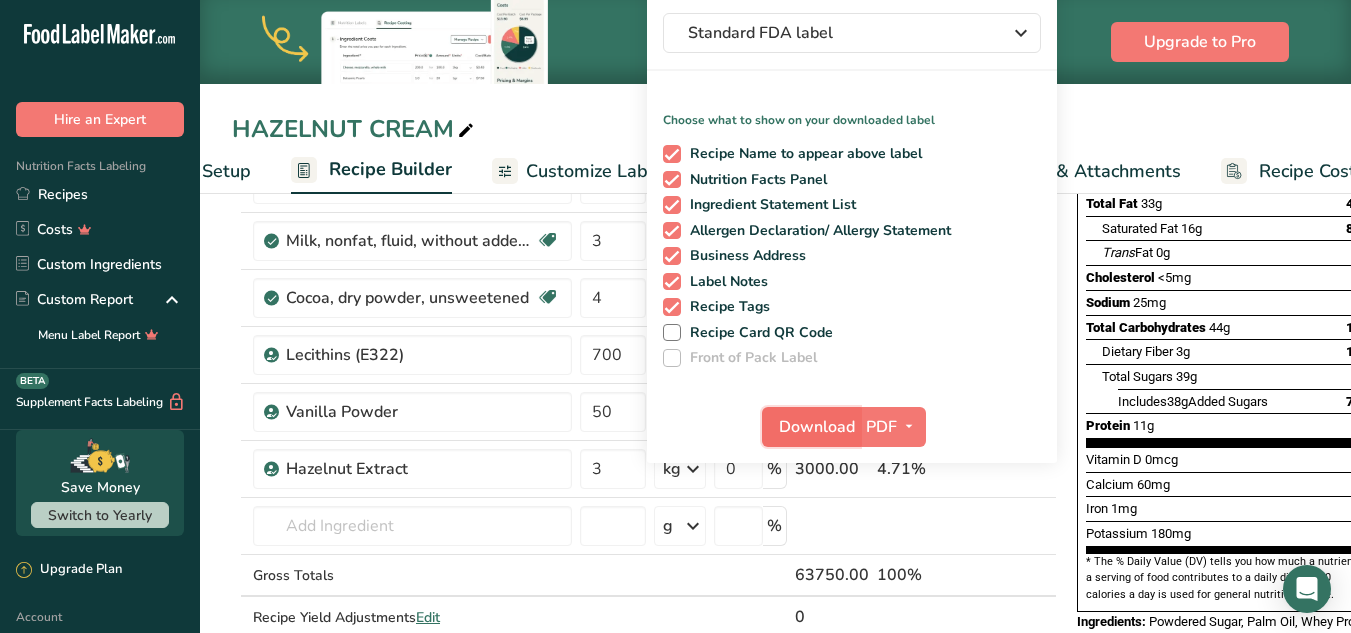 click on "Download" at bounding box center [817, 427] 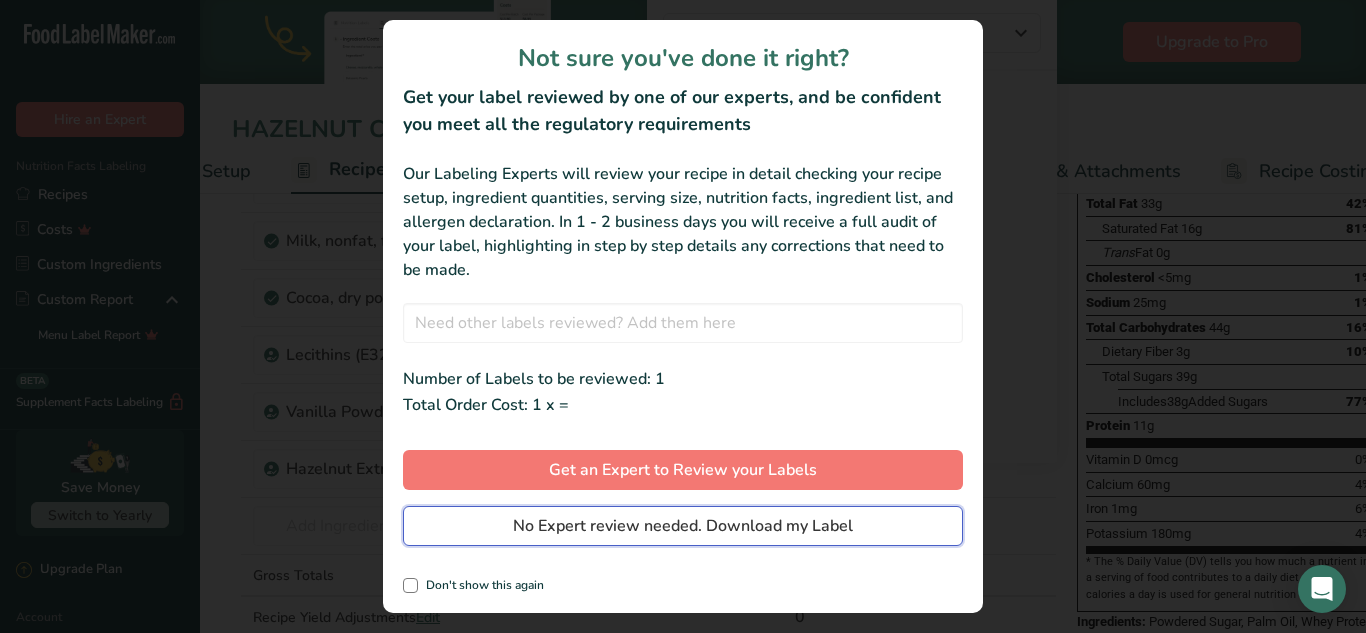 click on "No Expert review needed. Download my Label" at bounding box center [683, 526] 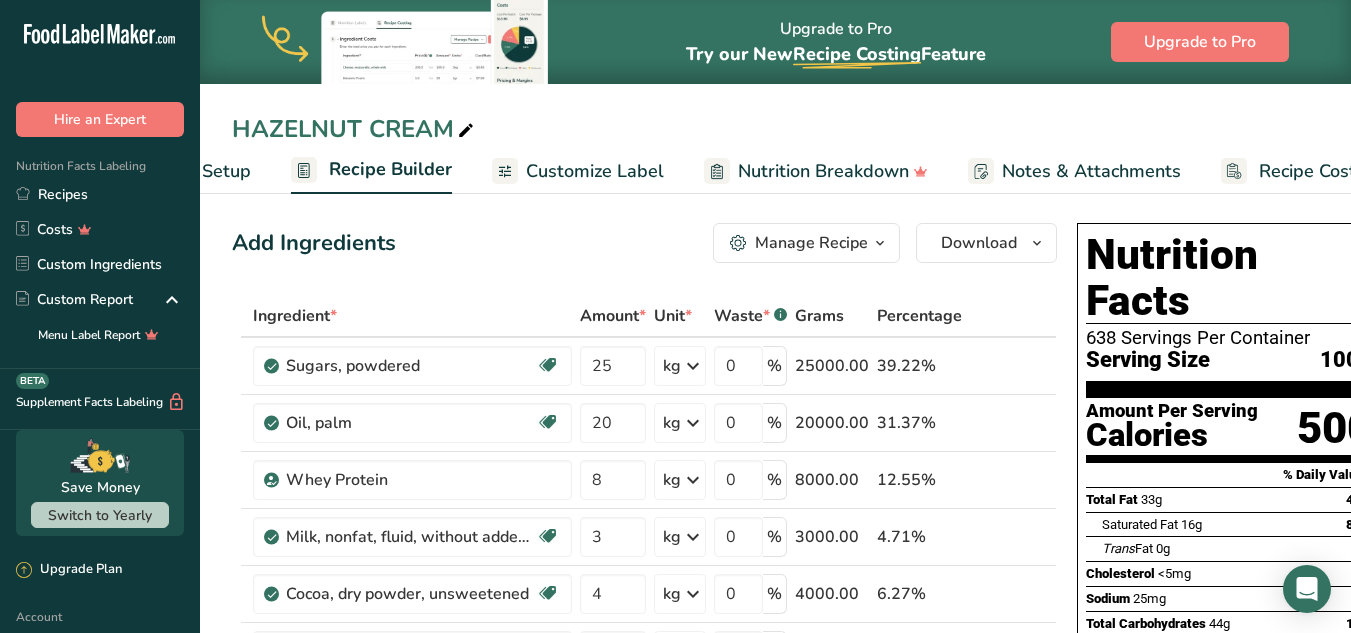 scroll, scrollTop: 0, scrollLeft: 0, axis: both 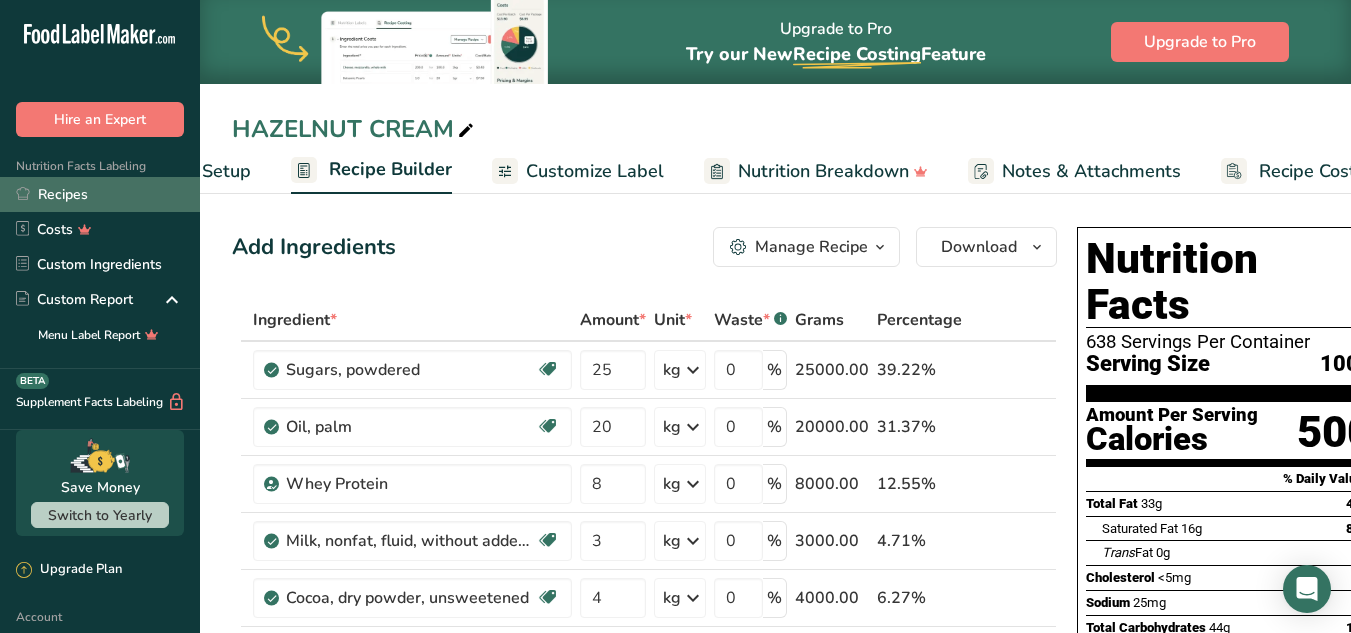 click on "Recipes" at bounding box center (100, 194) 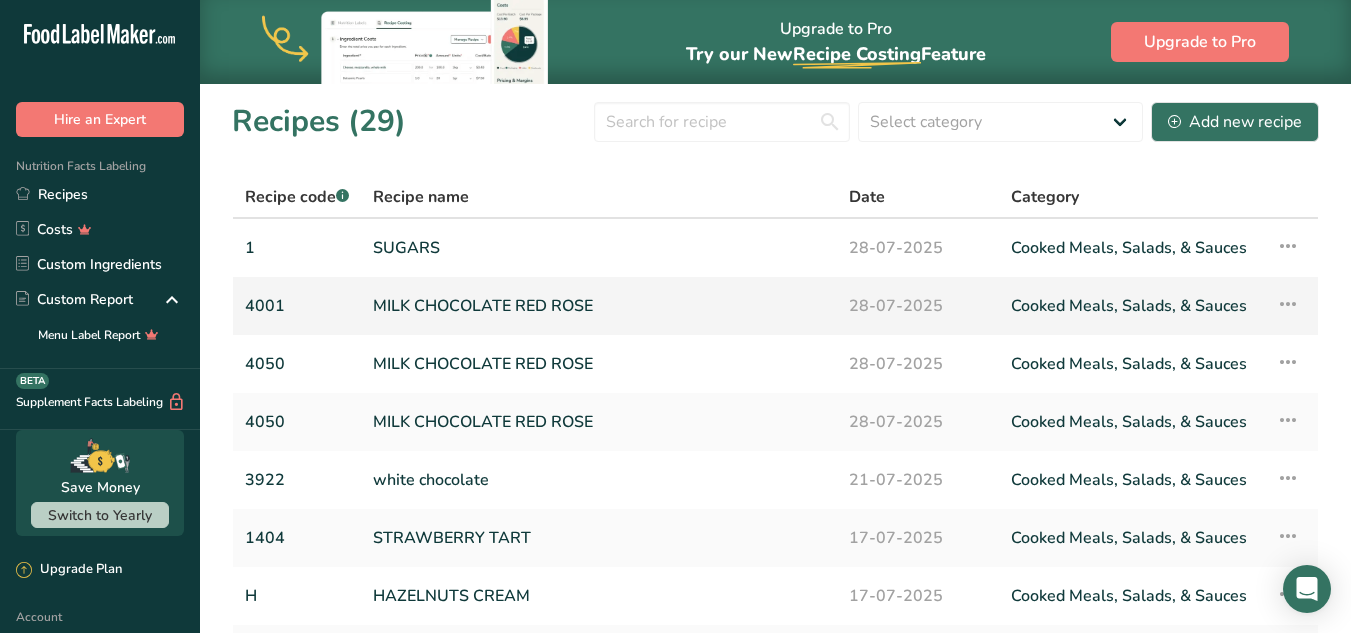click on "MILK CHOCOLATE RED ROSE" at bounding box center (599, 306) 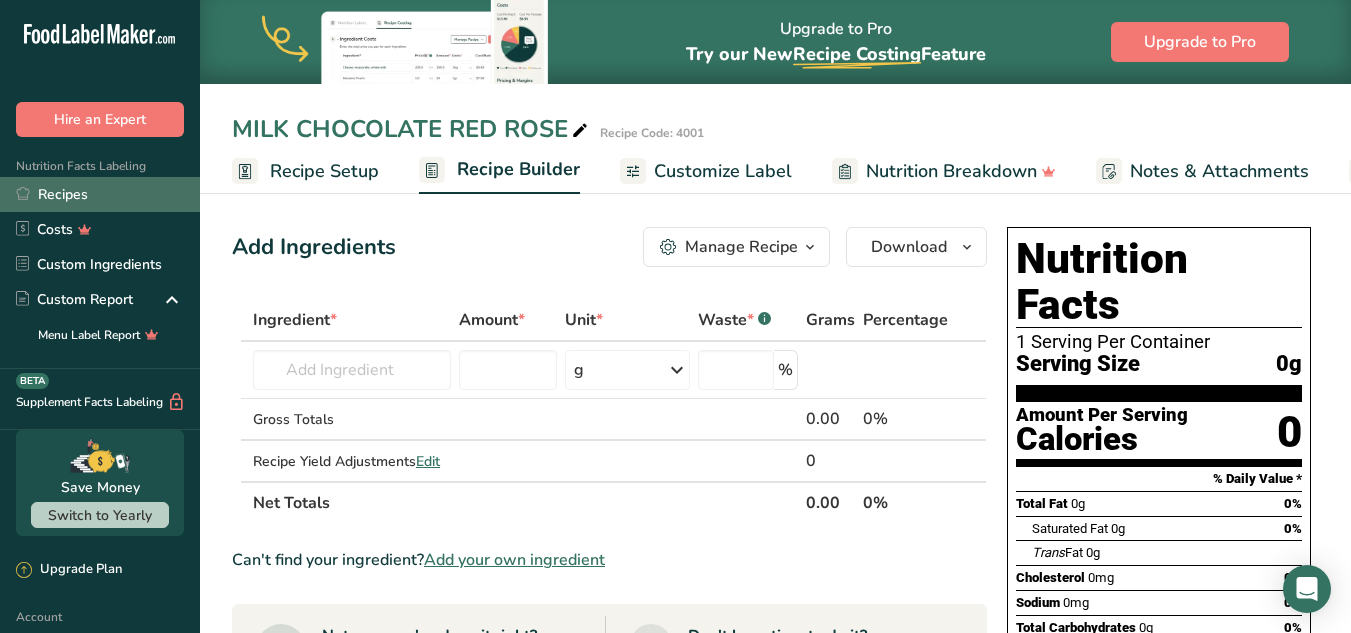 click on "Recipes" at bounding box center (100, 194) 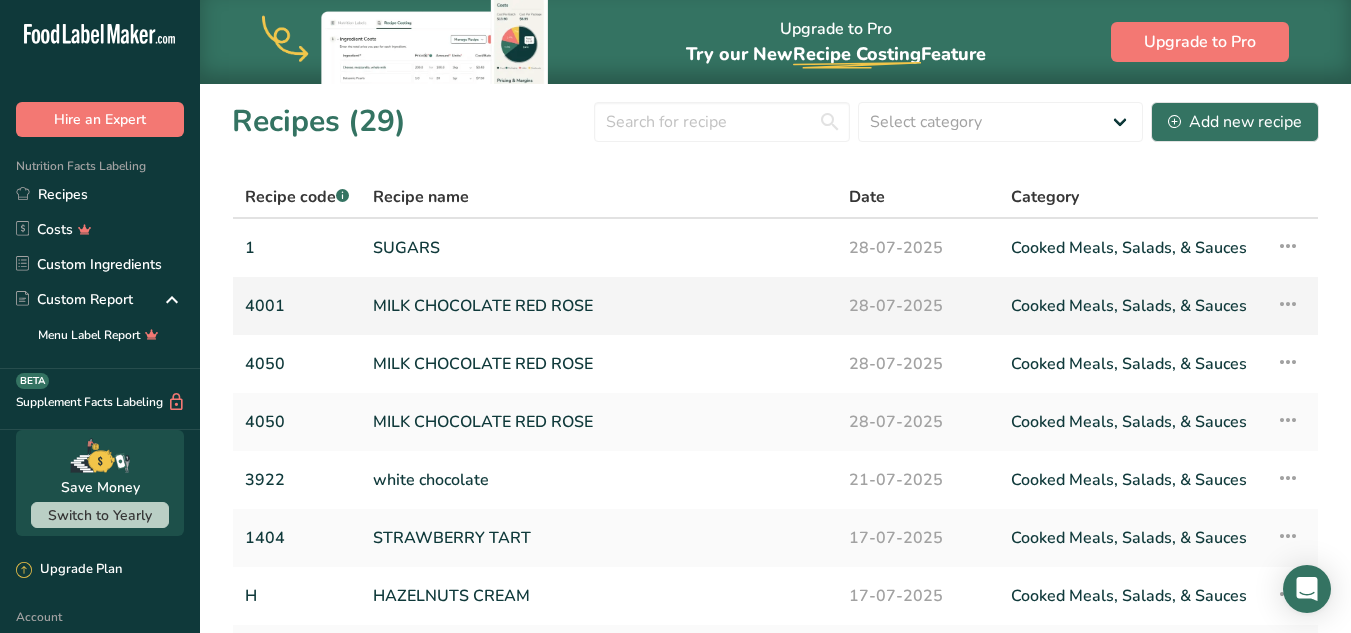click at bounding box center [1288, 304] 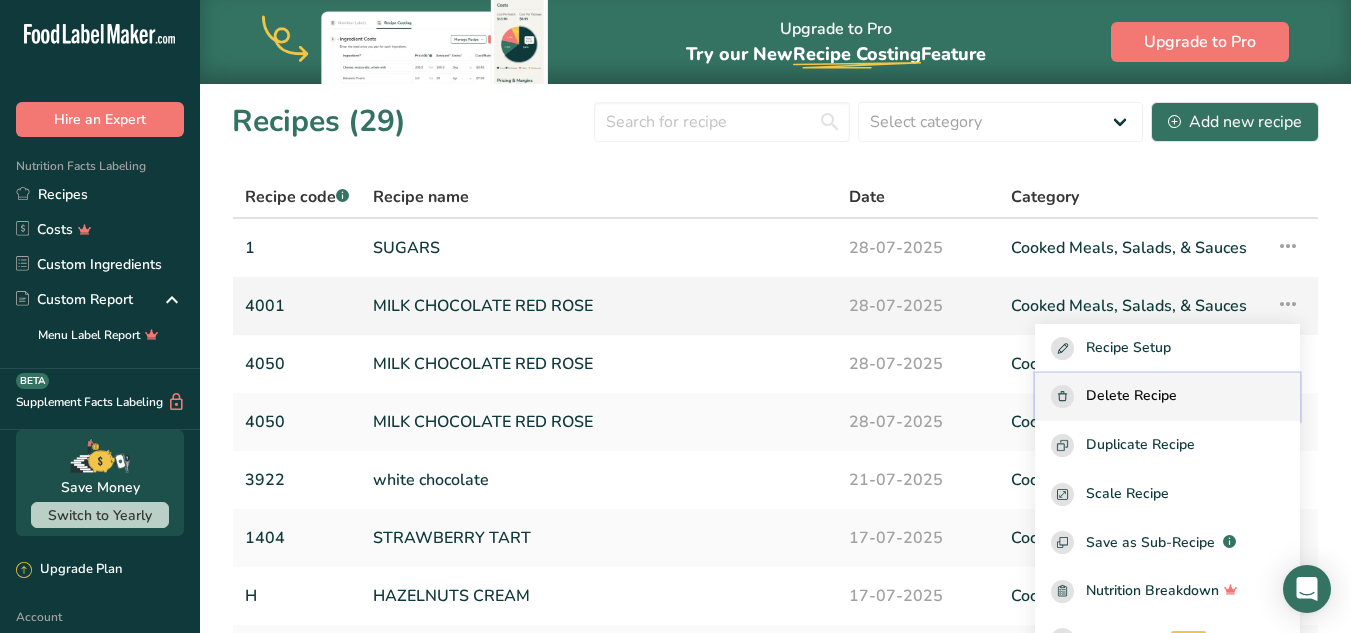 click on "Delete Recipe" at bounding box center [1131, 396] 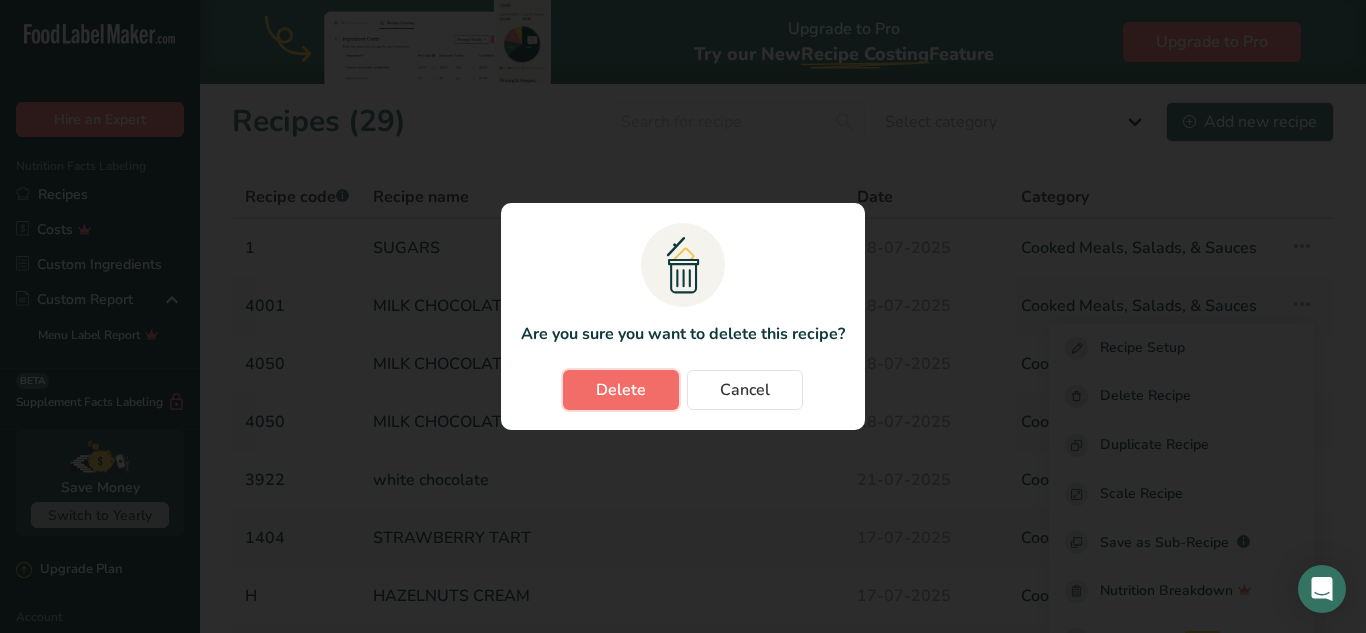 click on "Delete" at bounding box center [621, 390] 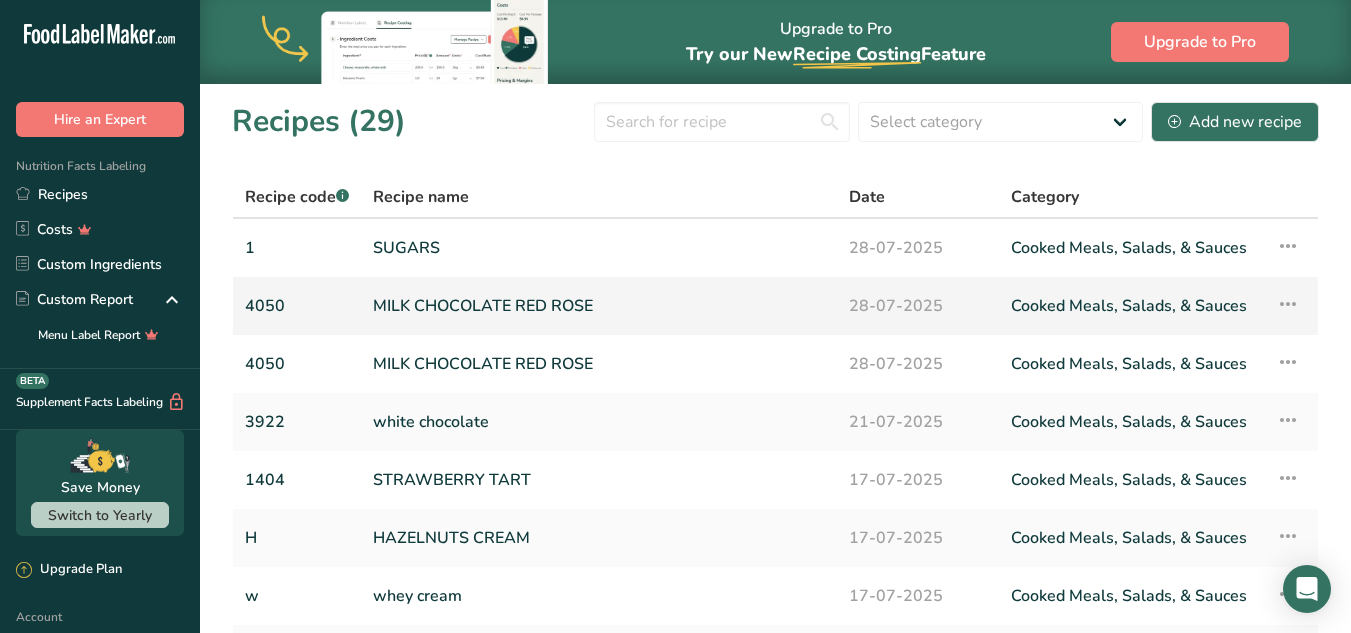 click on "MILK CHOCOLATE RED ROSE" at bounding box center [599, 306] 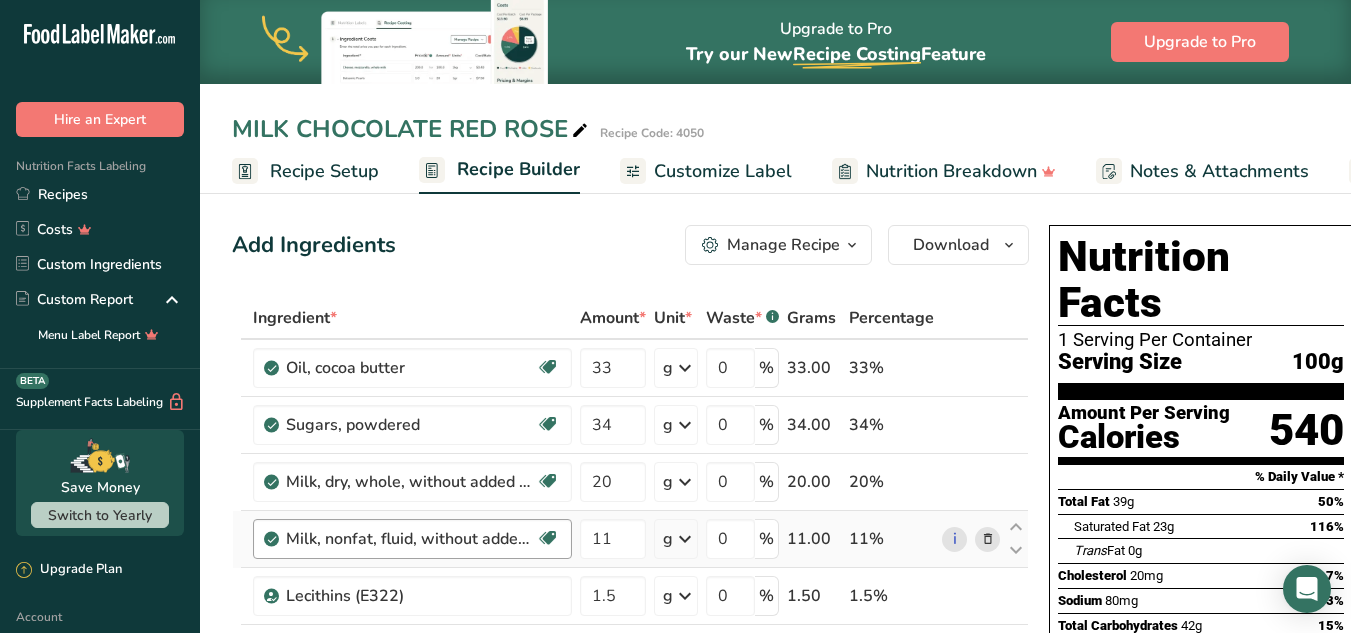 scroll, scrollTop: 0, scrollLeft: 0, axis: both 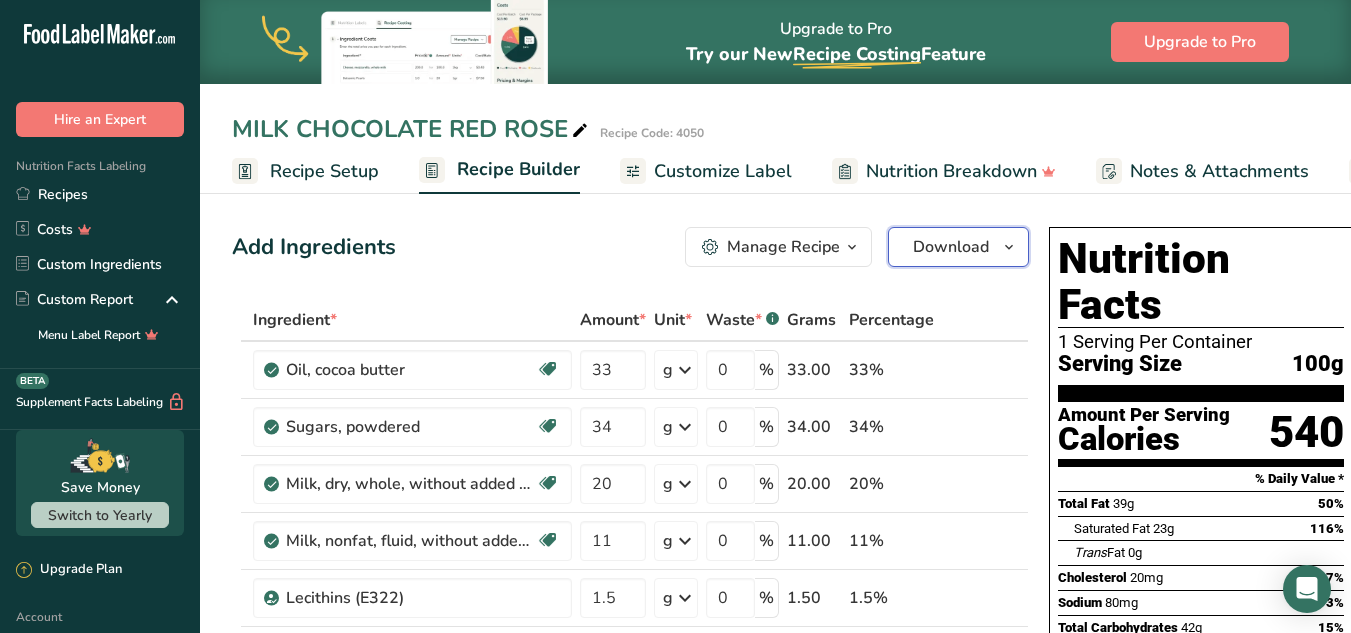 drag, startPoint x: 937, startPoint y: 245, endPoint x: 944, endPoint y: 259, distance: 15.652476 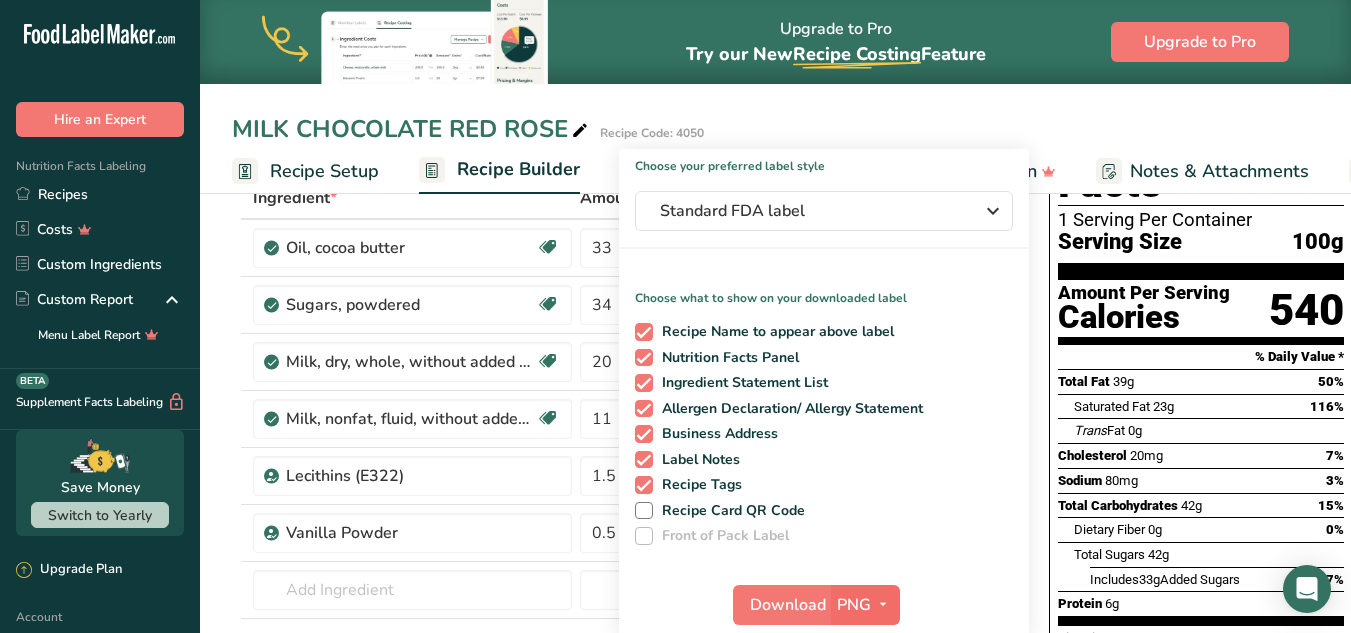 scroll, scrollTop: 300, scrollLeft: 0, axis: vertical 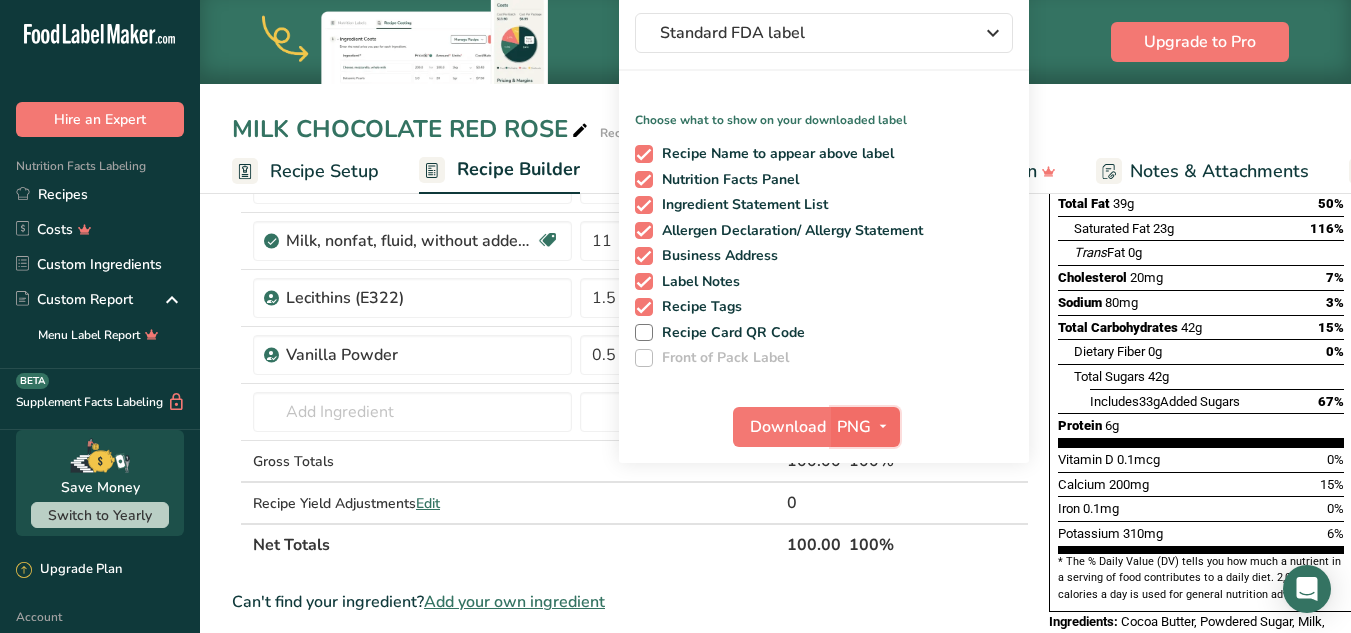 click on "PNG" at bounding box center [865, 427] 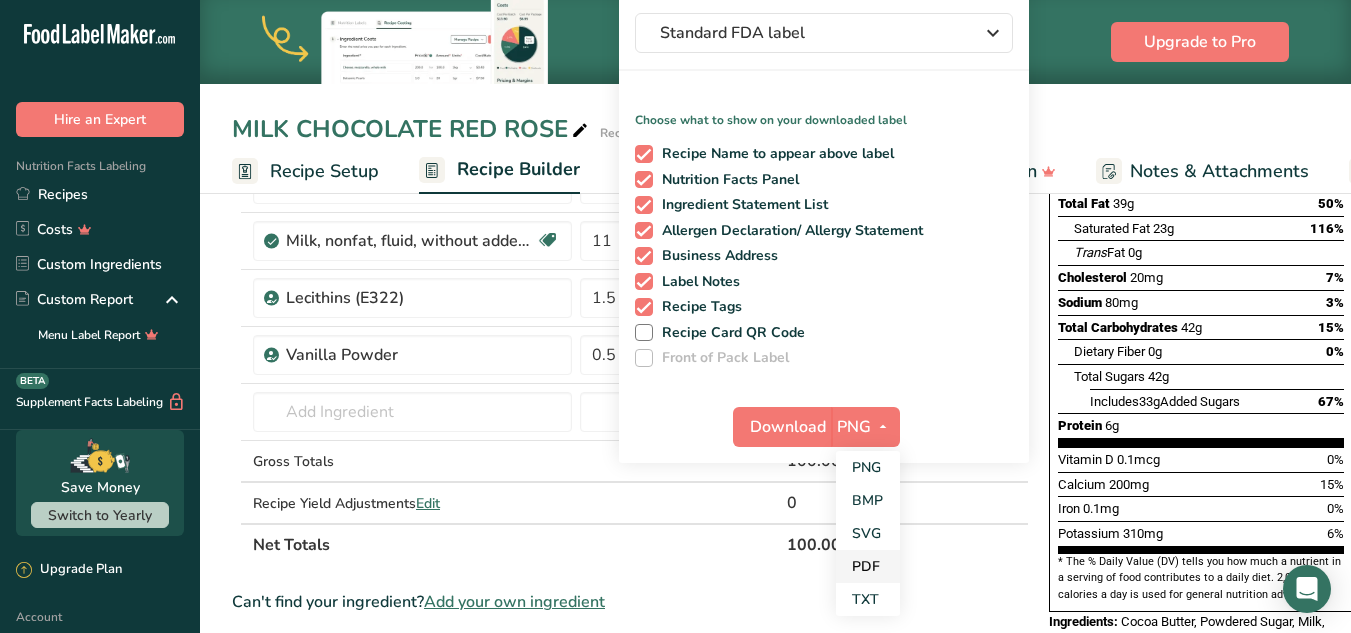 click on "PDF" at bounding box center [868, 566] 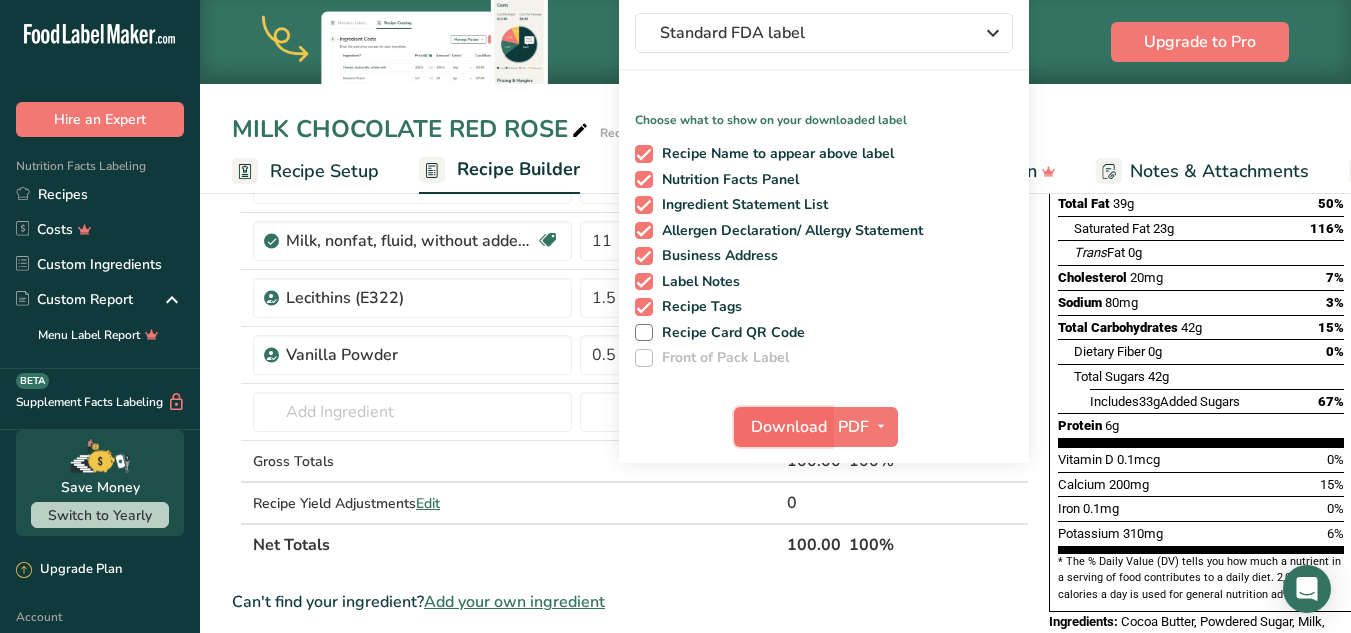 click on "Download" at bounding box center (789, 427) 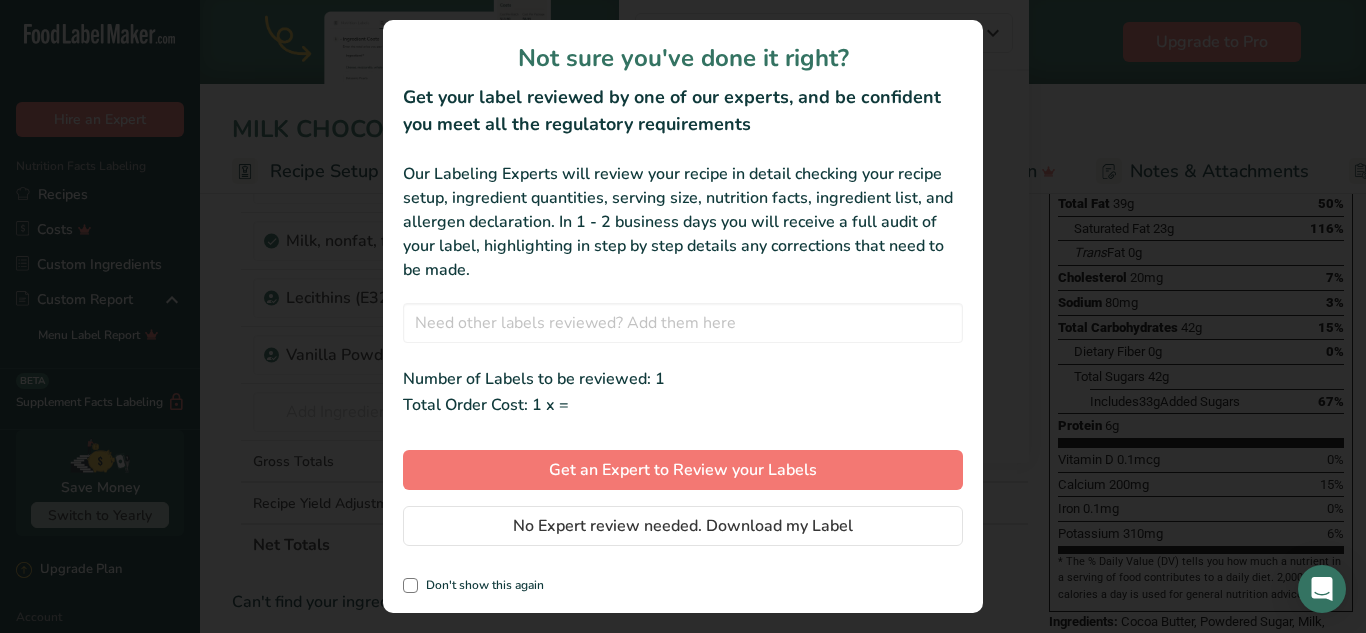 click on "Not sure you've done it right?
Get your label reviewed by one of our experts, and be confident you meet all the regulatory requirements
Our Labeling Experts will review your recipe in detail checking your recipe setup, ingredient quantities, serving size, nutrition facts, ingredient list, and allergen declaration. In 1 - 2 business days you will receive a full audit of your label, highlighting in step by step details any corrections that need to be made.
28-7-2025
MILK CHOCOLATE RED ROSE
No Results Found
Number of Labels to be reviewed: 1
Total Order Cost: 1 x
=
Get an Expert to Review your Labels
No Expert review needed. Download my Label
Don't show this again" at bounding box center (683, 316) 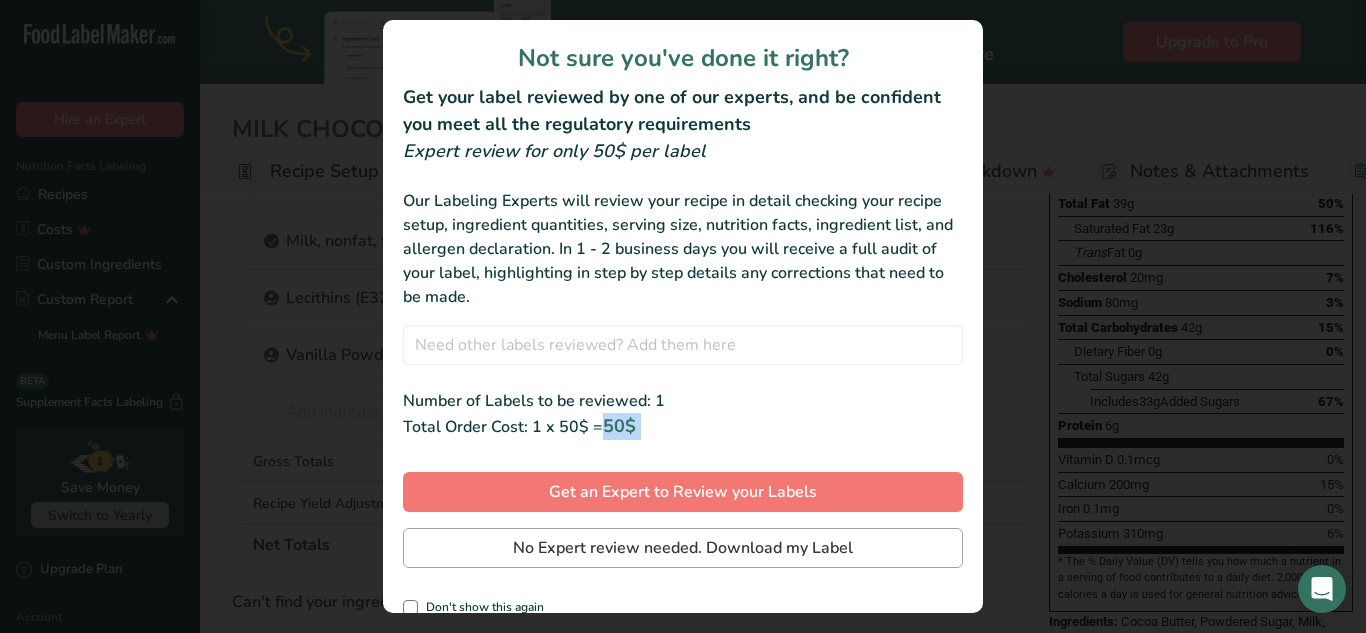 click on "No Expert review needed. Download my Label" at bounding box center (683, 548) 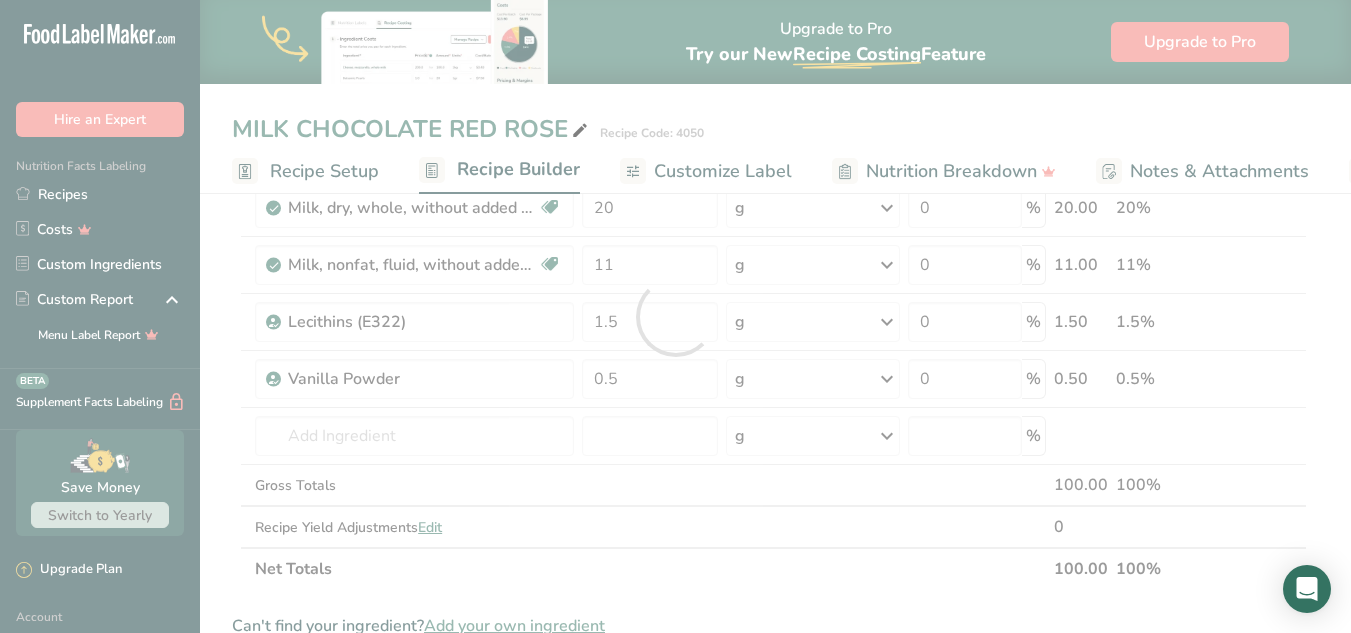 scroll, scrollTop: 0, scrollLeft: 0, axis: both 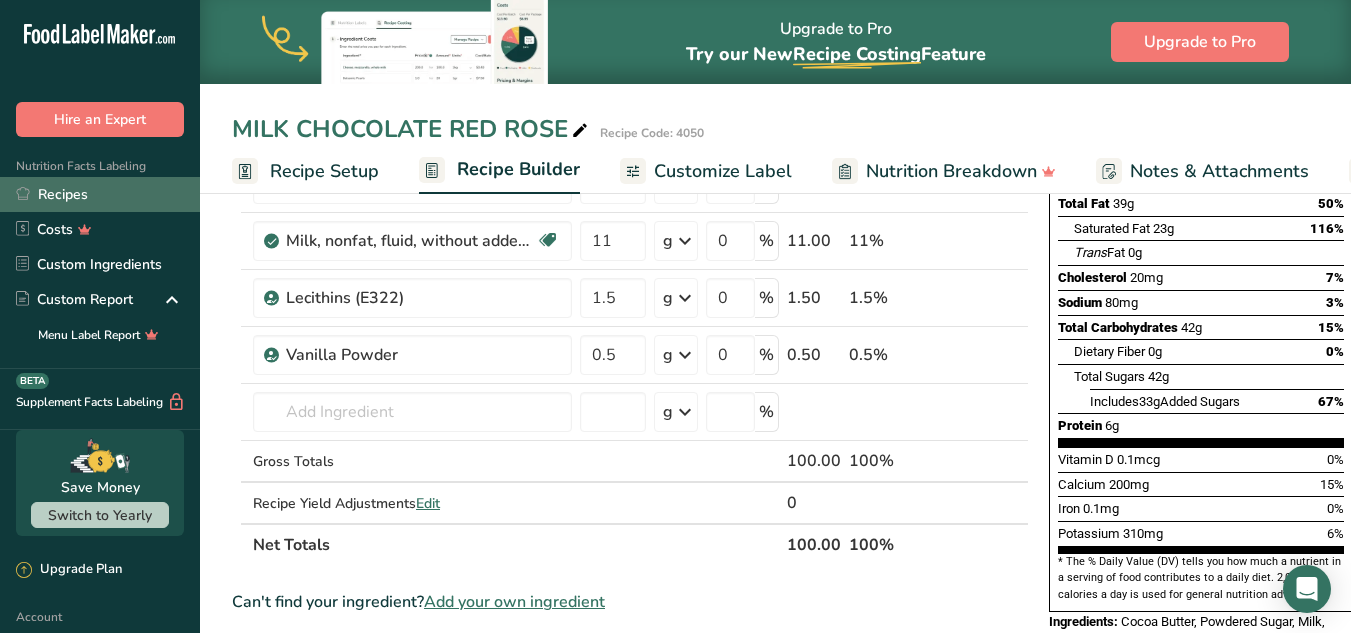 click on "Recipes" at bounding box center [100, 194] 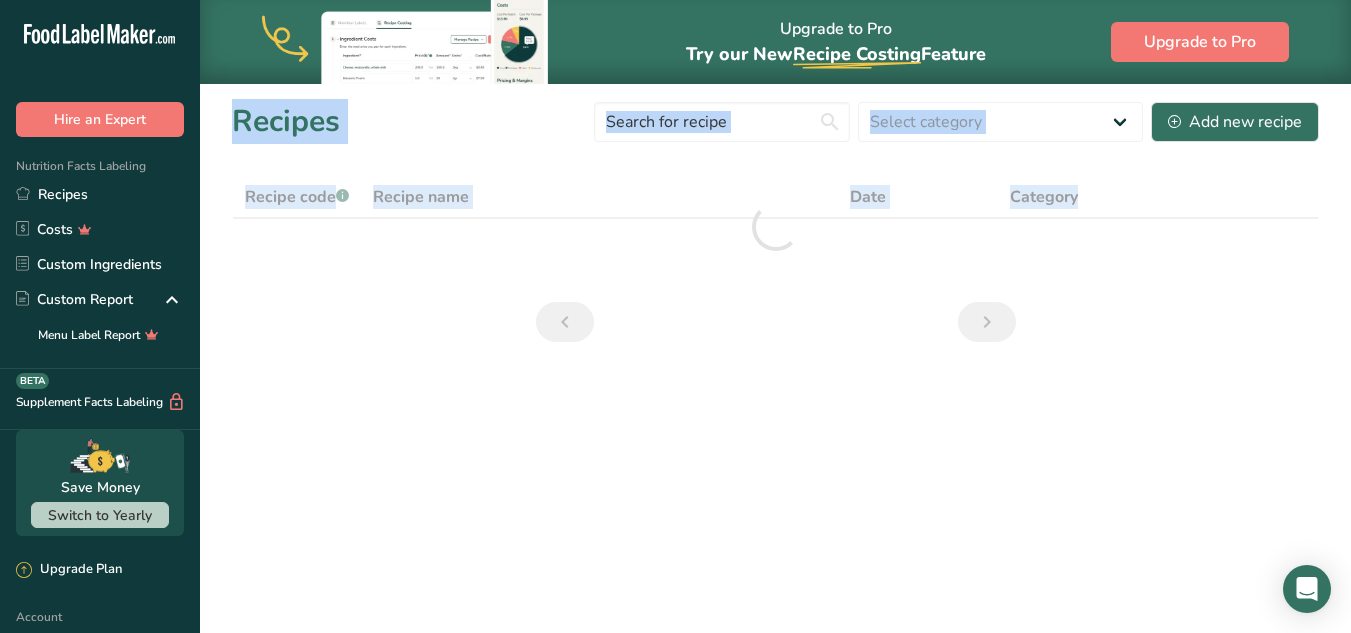 scroll, scrollTop: 0, scrollLeft: 0, axis: both 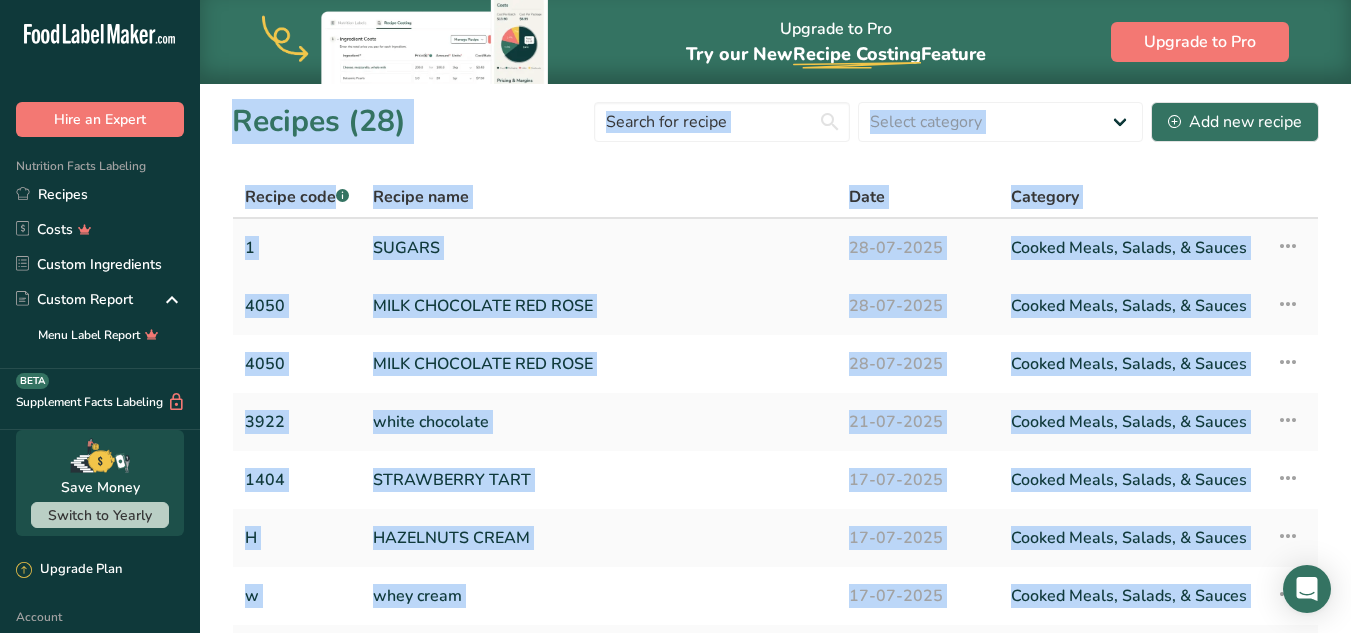 click on "SUGARS" at bounding box center [599, 248] 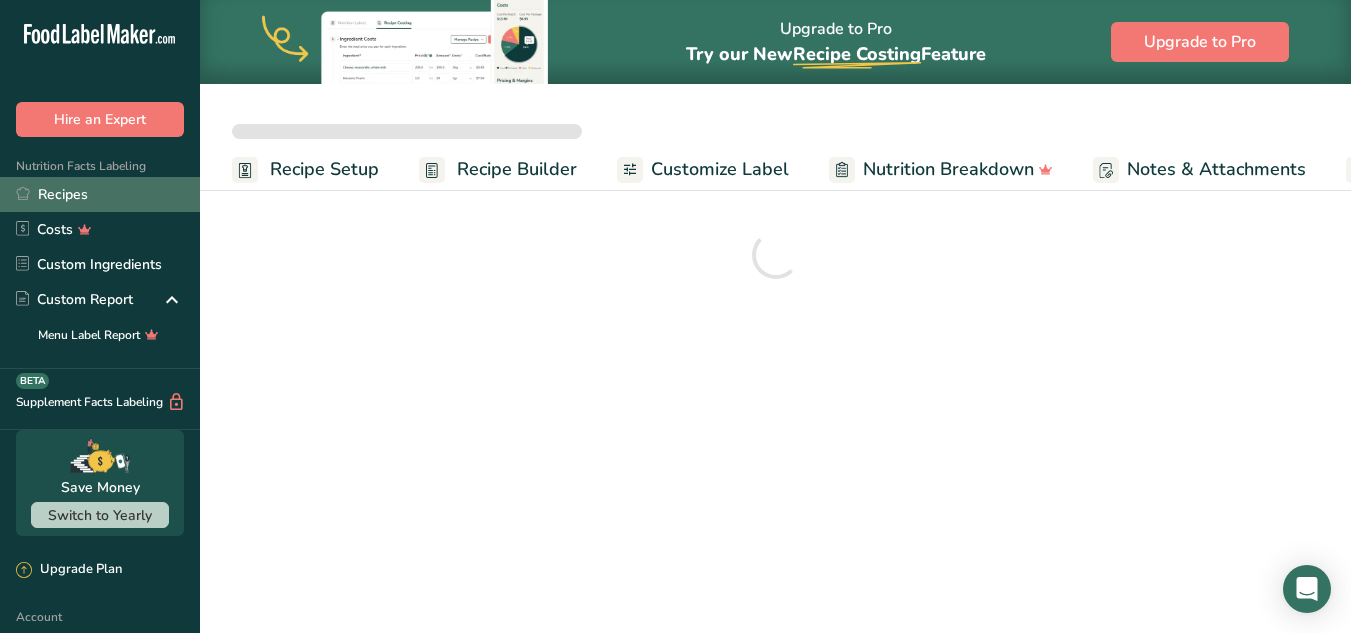 click on "Recipes" at bounding box center [100, 194] 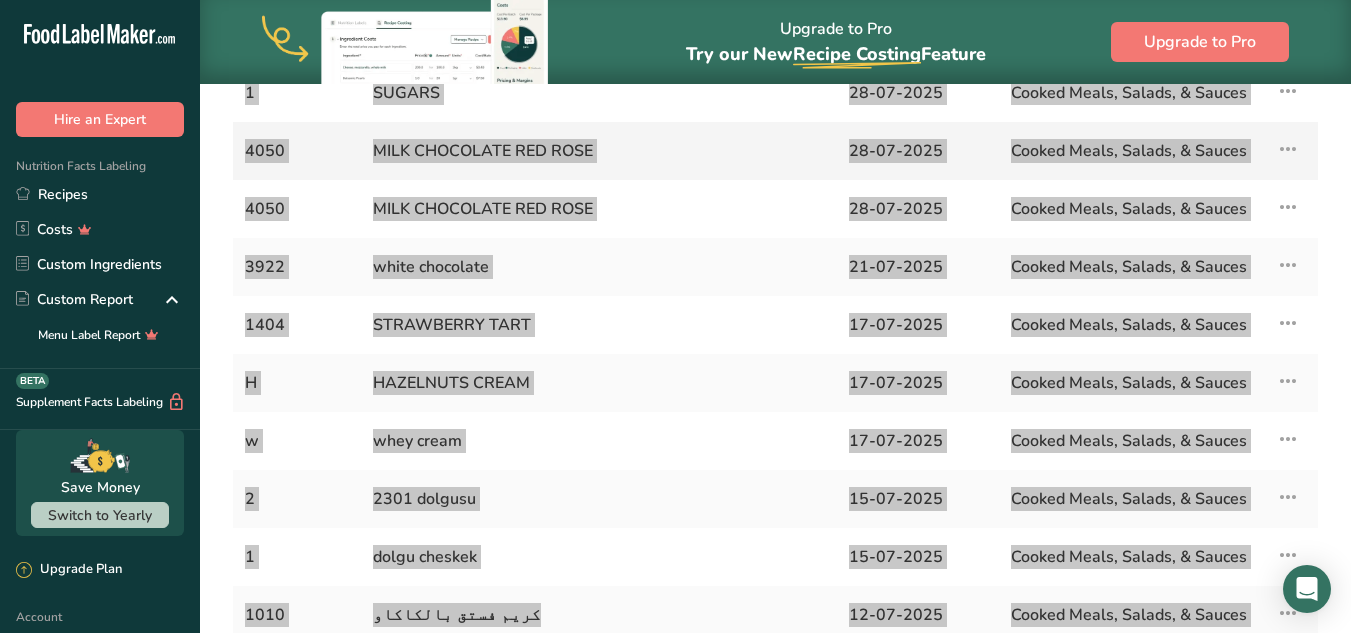 scroll, scrollTop: 327, scrollLeft: 0, axis: vertical 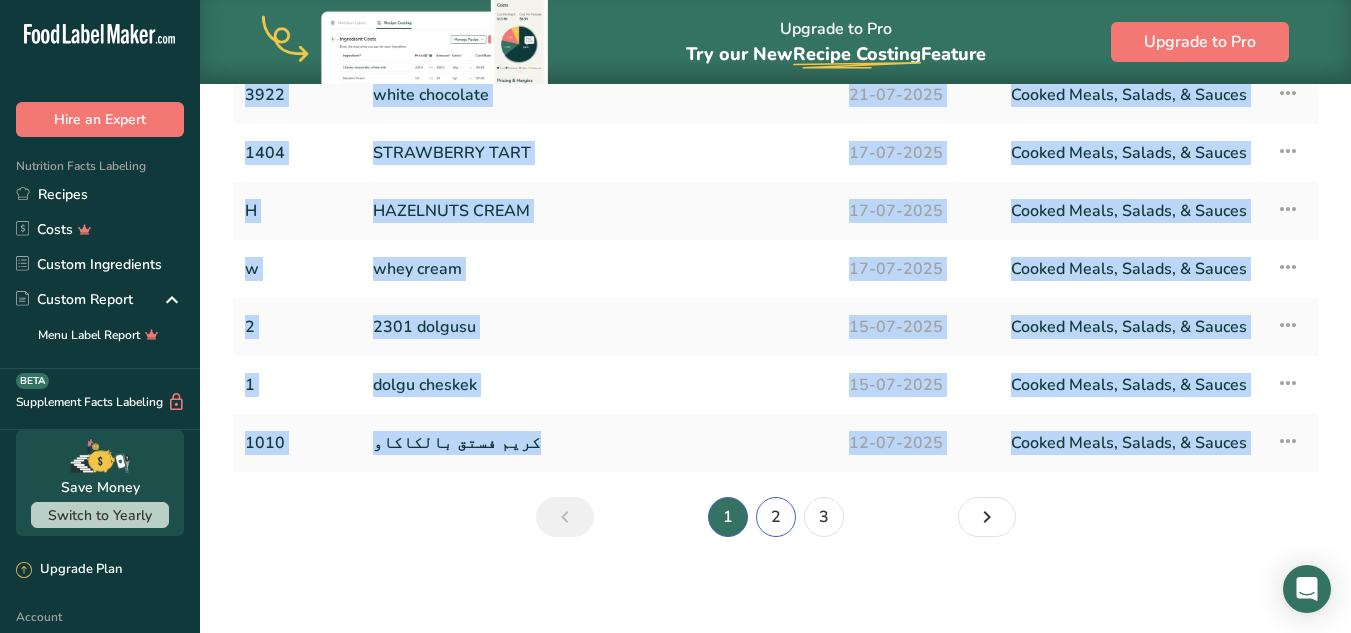click on "2" at bounding box center [776, 517] 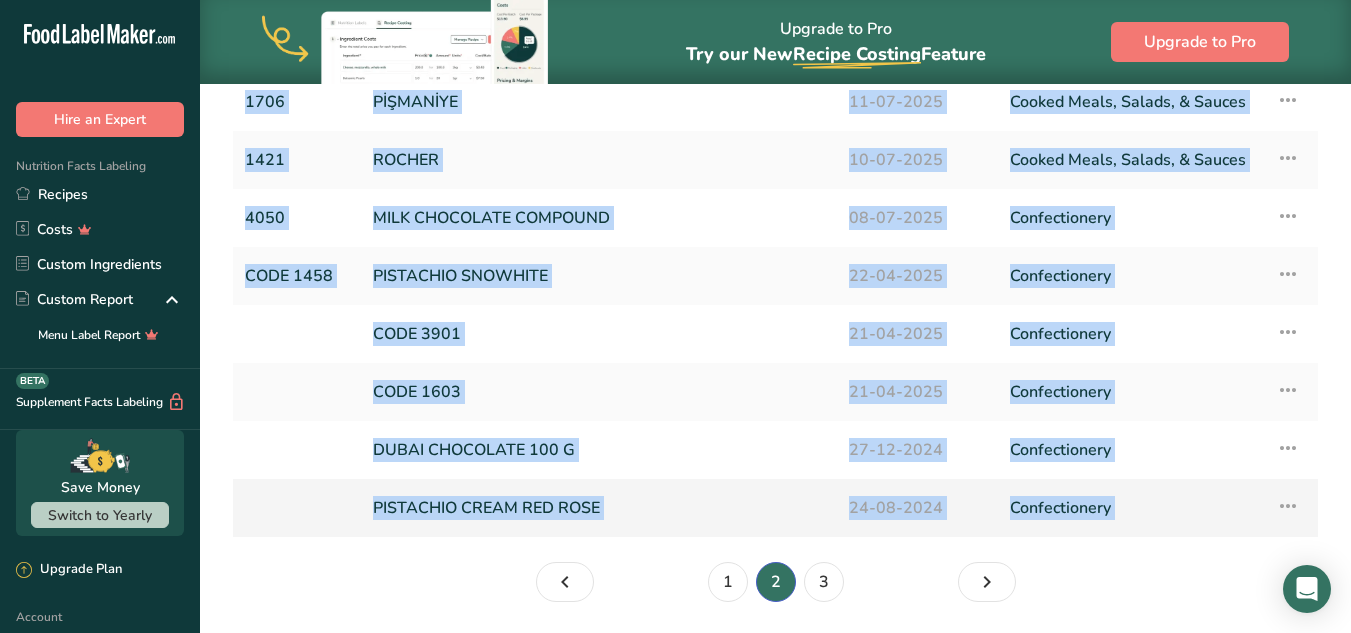 scroll, scrollTop: 0, scrollLeft: 0, axis: both 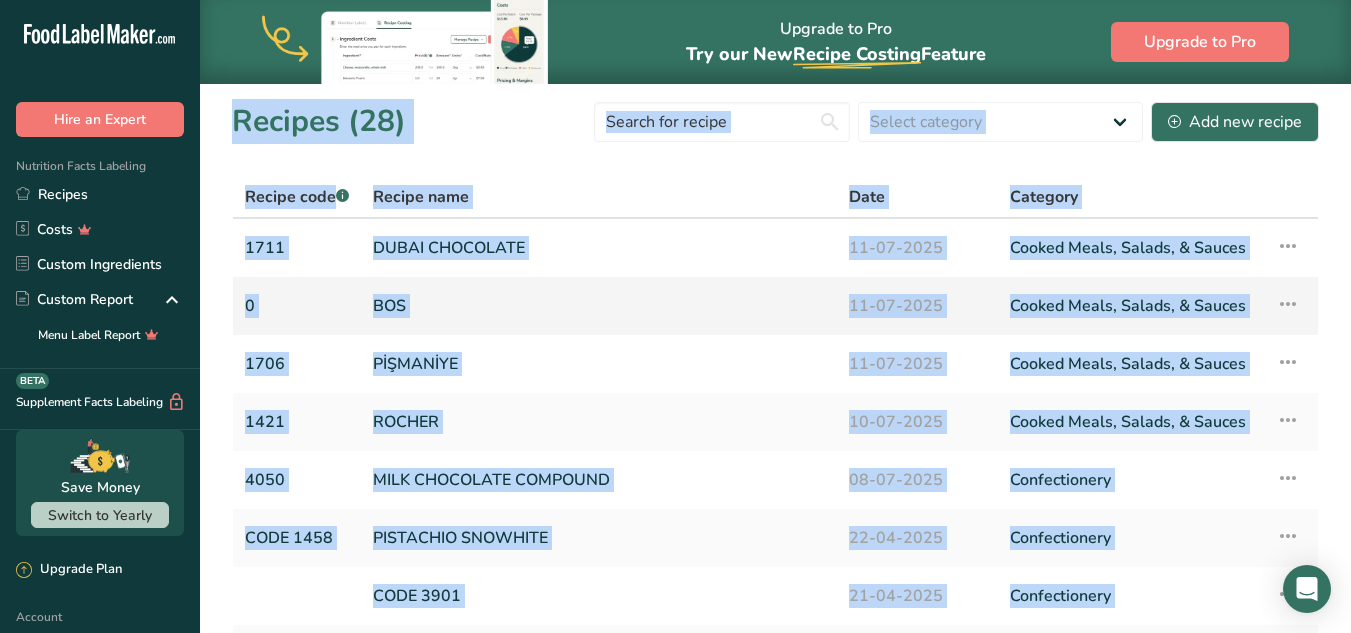 click on "BOS" at bounding box center (599, 306) 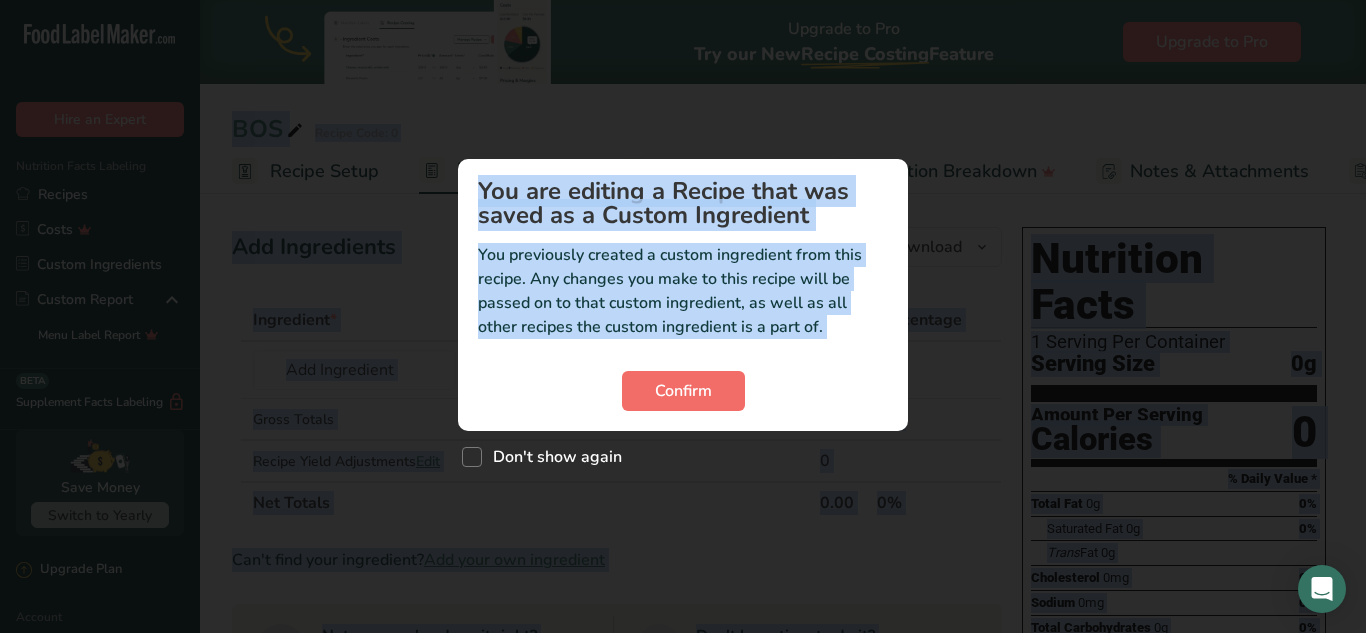 click on "Confirm" at bounding box center [683, 391] 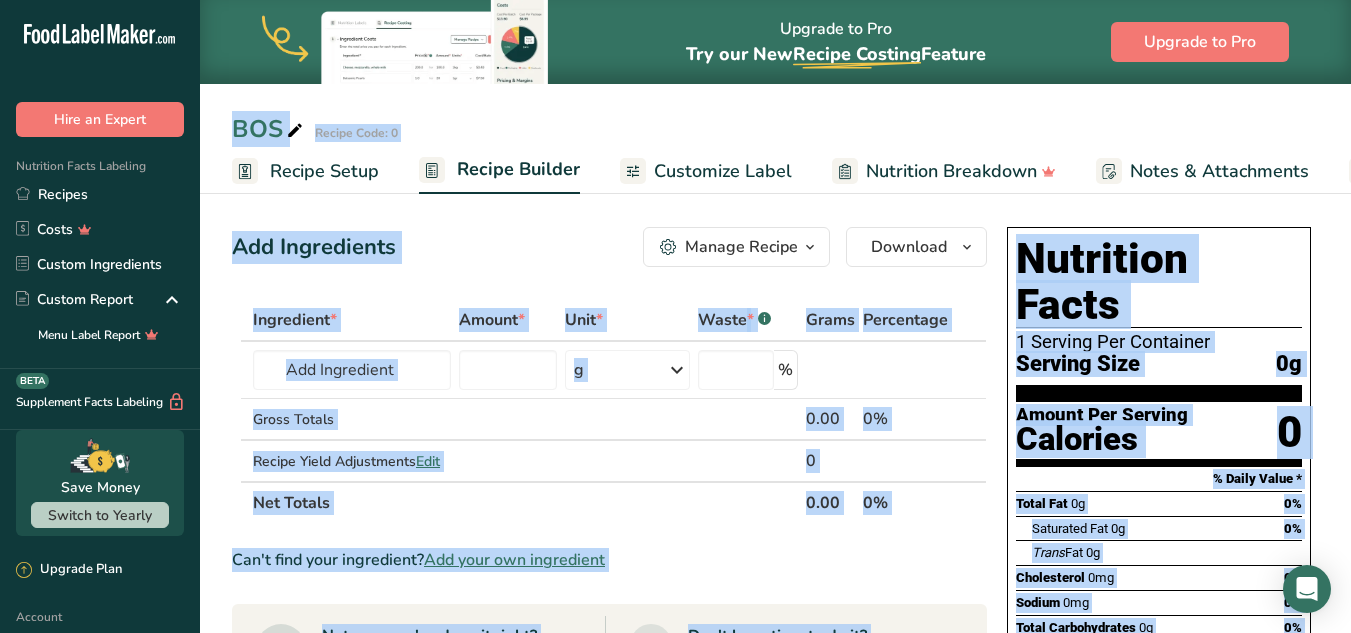 click on "Ingredient *
Amount *
Unit *
Waste *   .a-a{fill:#347362;}.b-a{fill:#fff;}          Grams
Percentage
Almond flour
1211
Milk, whole, 3.25% milkfat, without added vitamin A and vitamin D
23601
Beef, tenderloin, steak, separable lean only, trimmed to 1/8" fat, all grades, raw
13000
Beef, grass-fed, strip steaks, lean only, raw
13498
Beef, ground, 70% lean meat / 30% fat, raw
See full Results
g
Weight Units
g
kg
mg
See more
Volume Units
l" at bounding box center [609, 737] 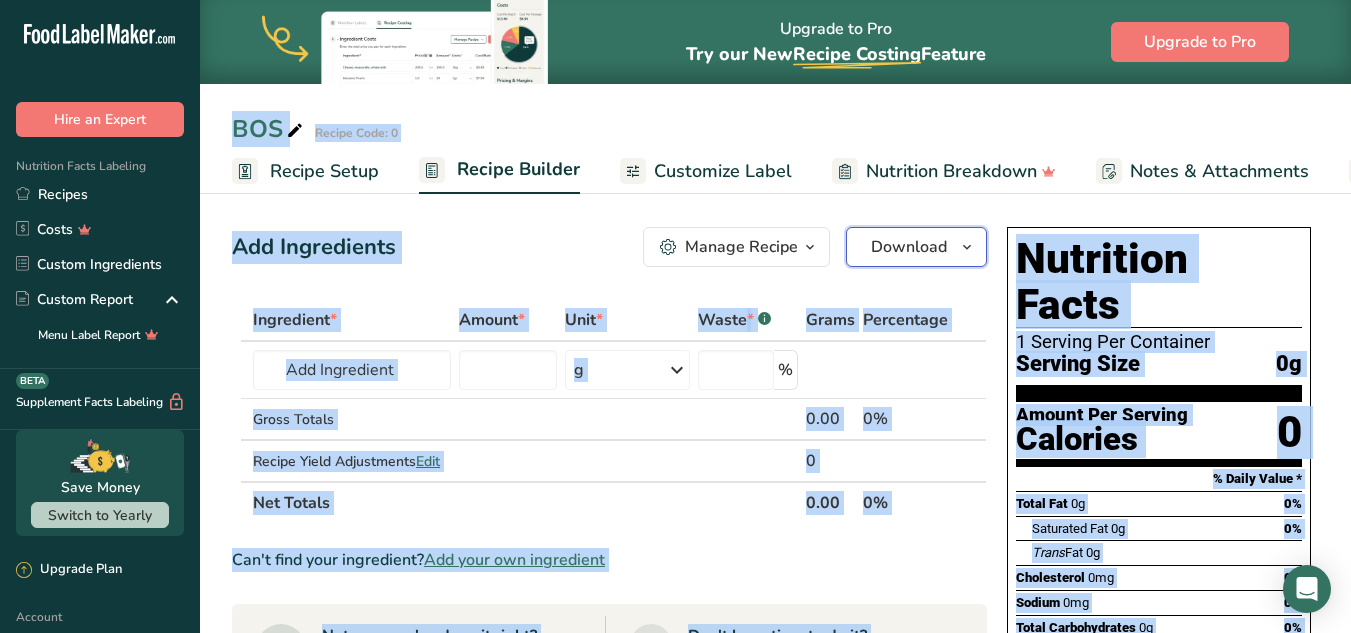 click on "Download" at bounding box center [916, 247] 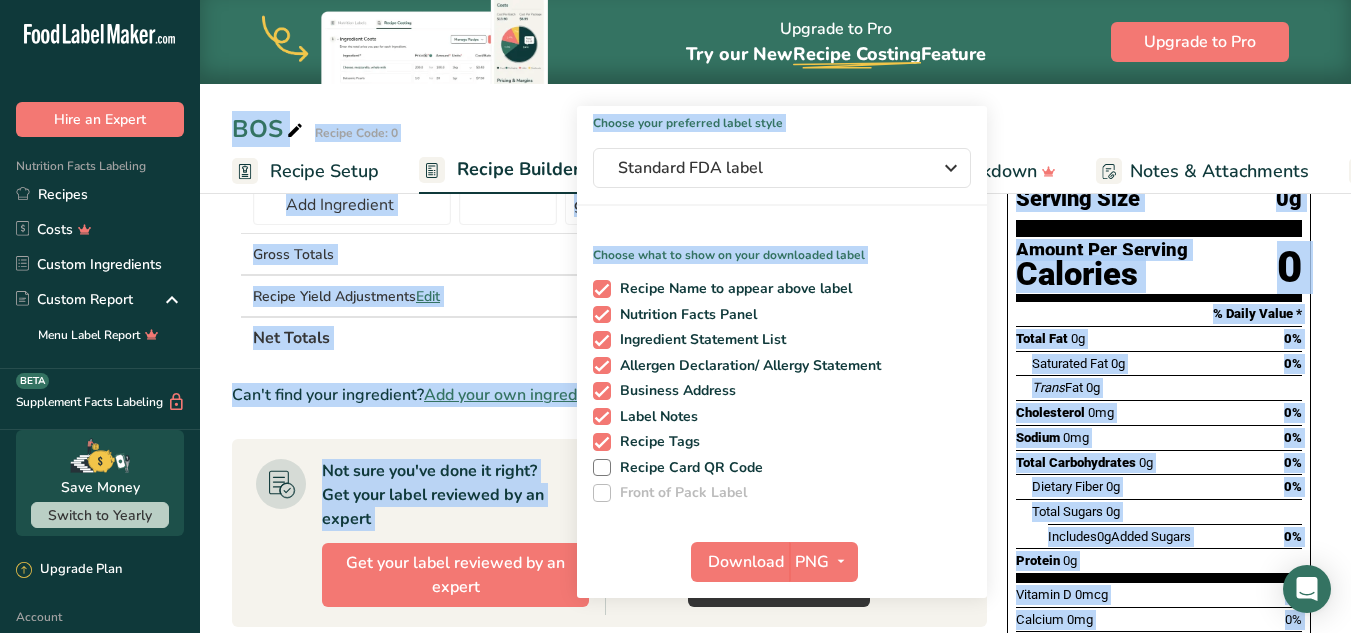 scroll, scrollTop: 400, scrollLeft: 0, axis: vertical 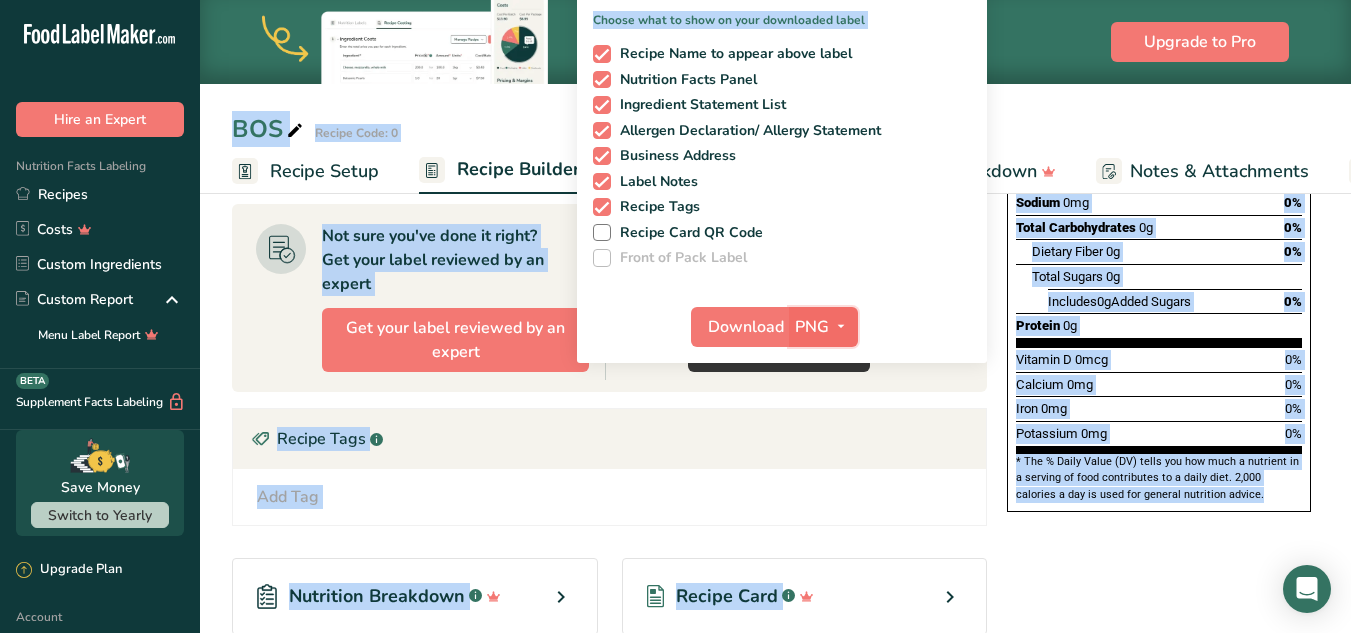 click on "PNG" at bounding box center (812, 327) 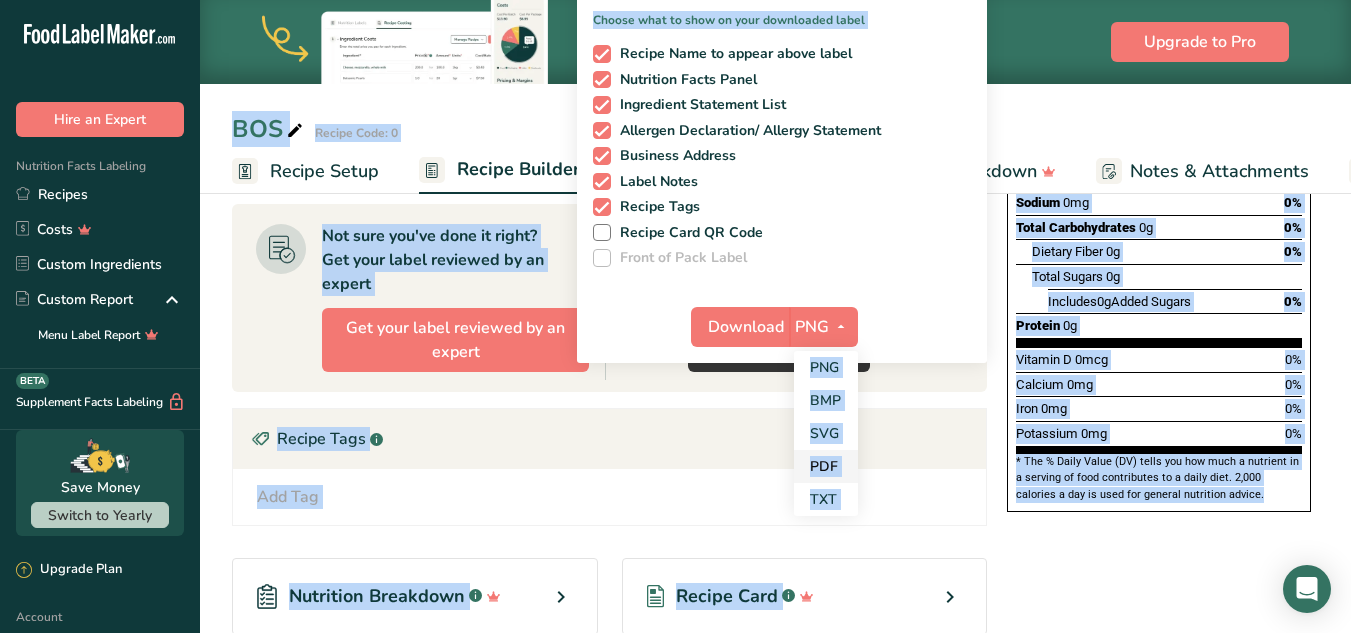 click on "PDF" at bounding box center (826, 466) 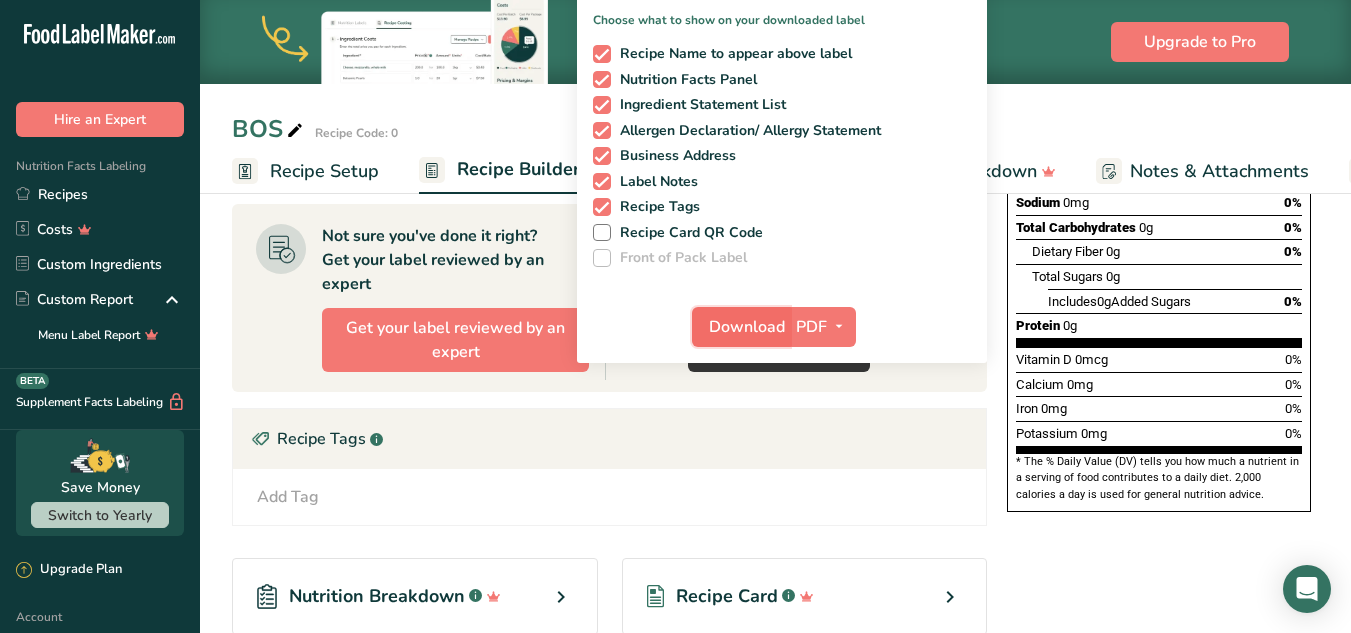 click on "Download" at bounding box center [747, 327] 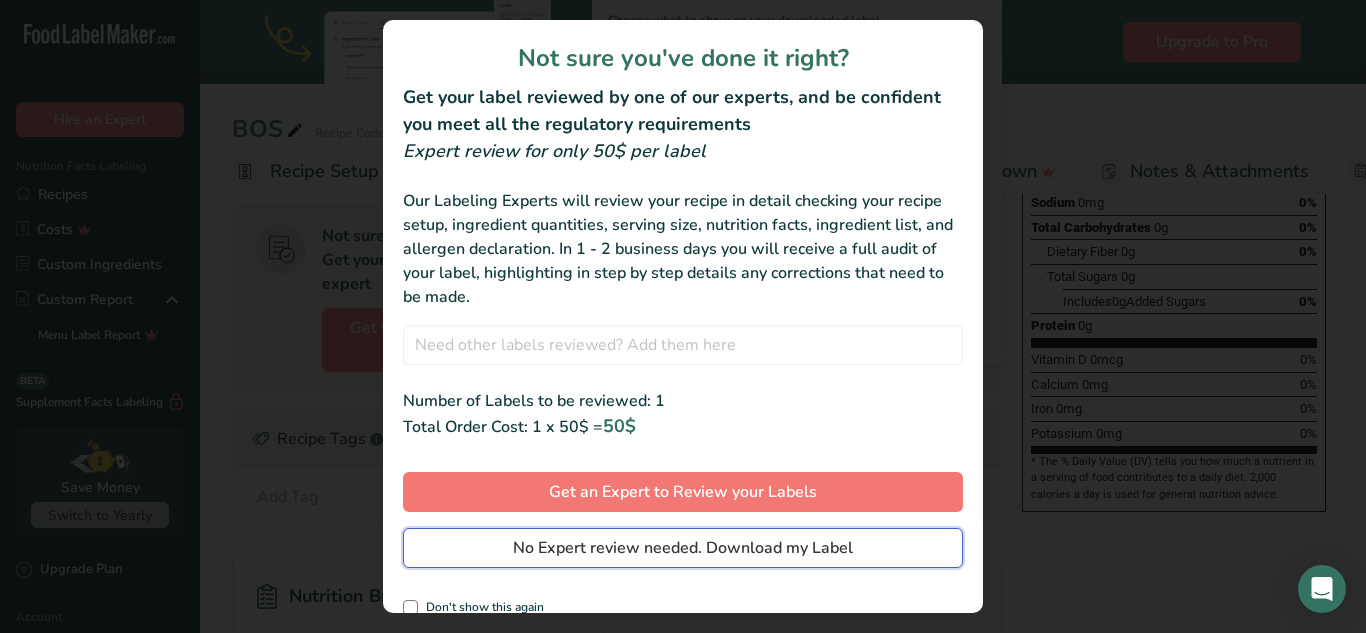 click on "No Expert review needed. Download my Label" at bounding box center (683, 548) 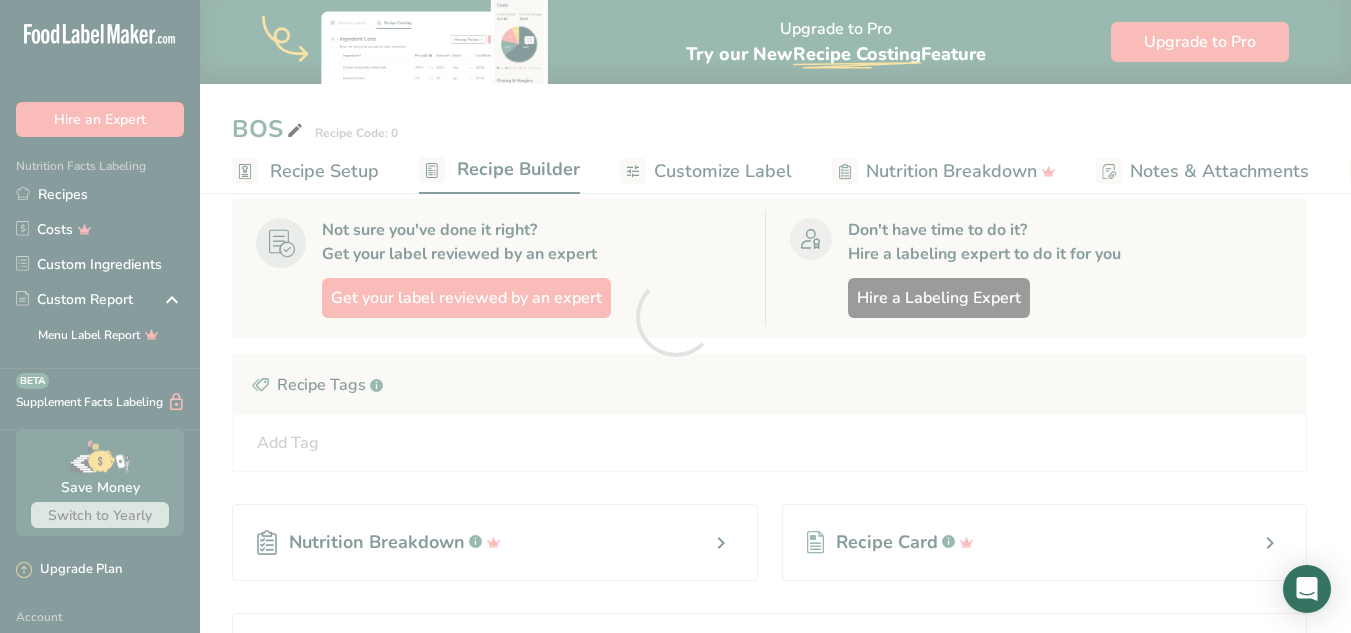 scroll, scrollTop: 0, scrollLeft: 0, axis: both 